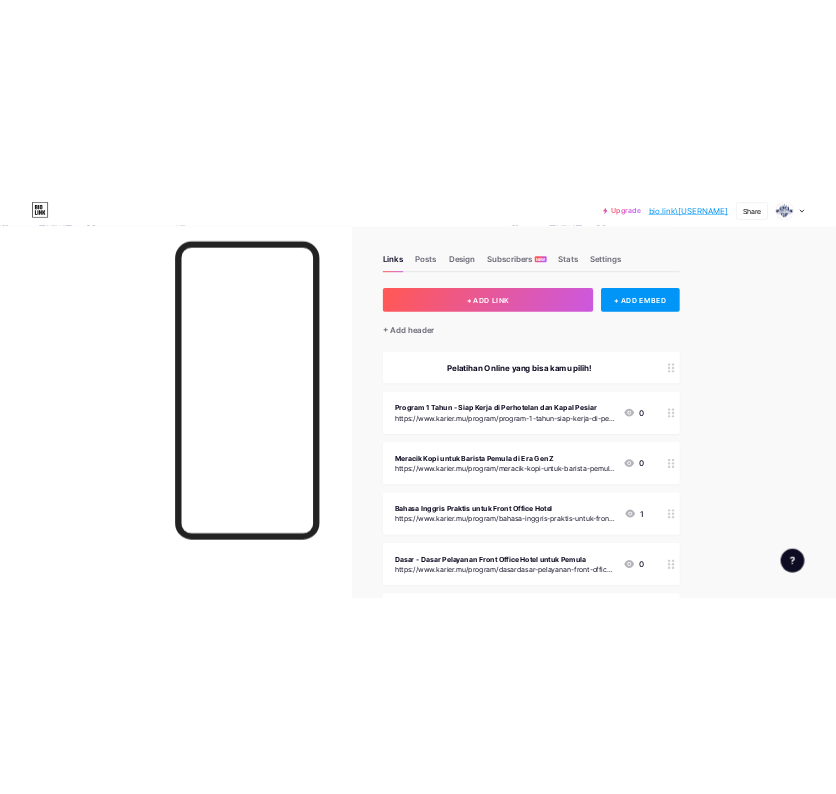 scroll, scrollTop: 0, scrollLeft: 0, axis: both 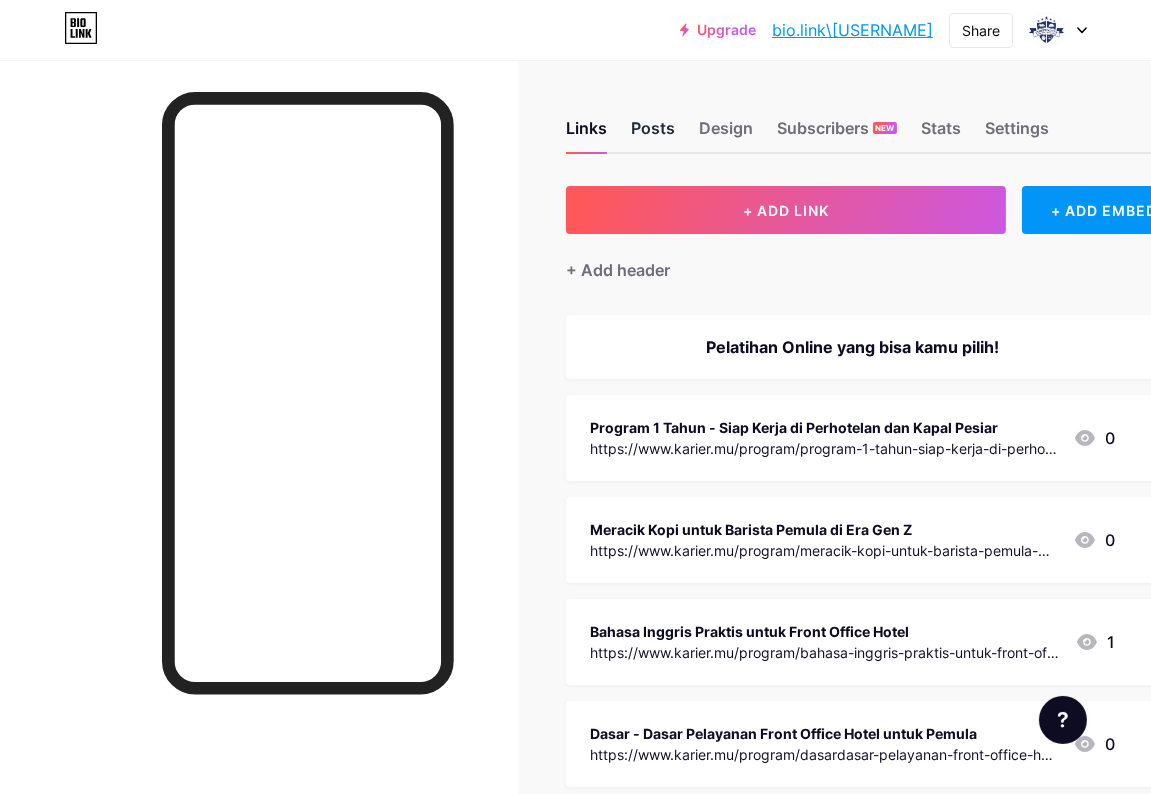 click on "Posts" at bounding box center (653, 134) 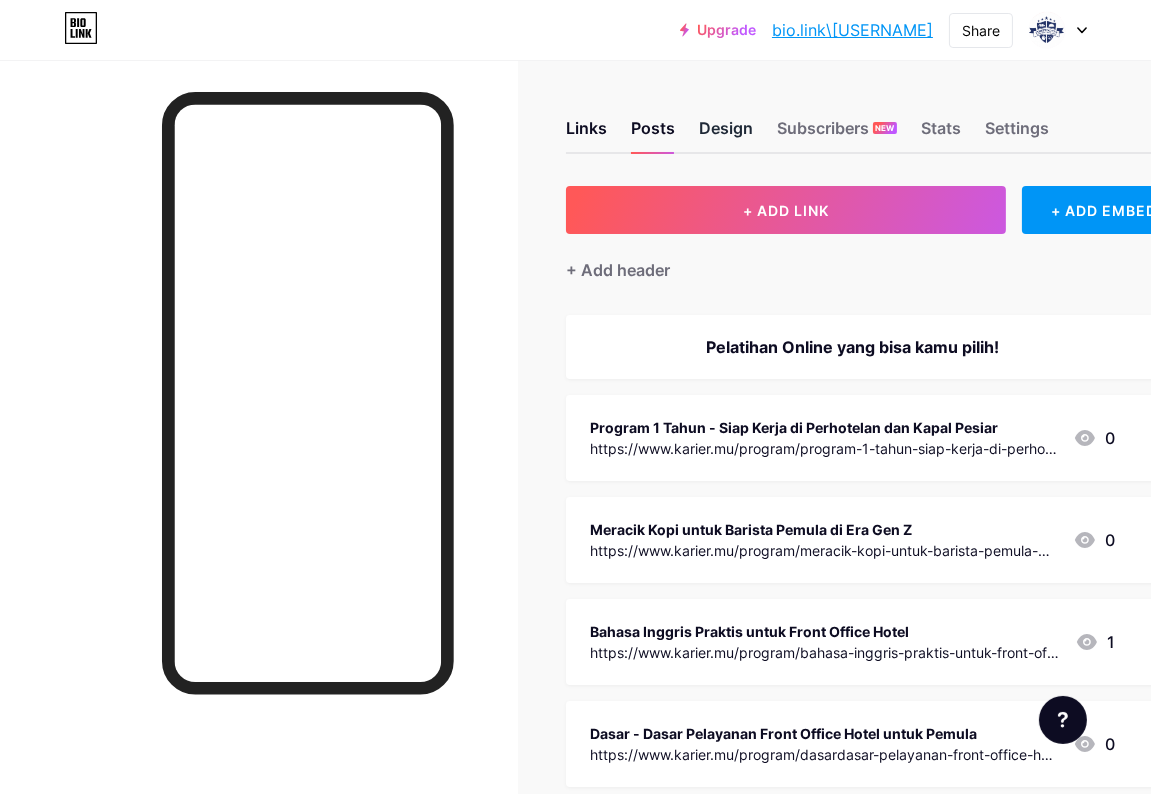 click on "Design" at bounding box center (726, 134) 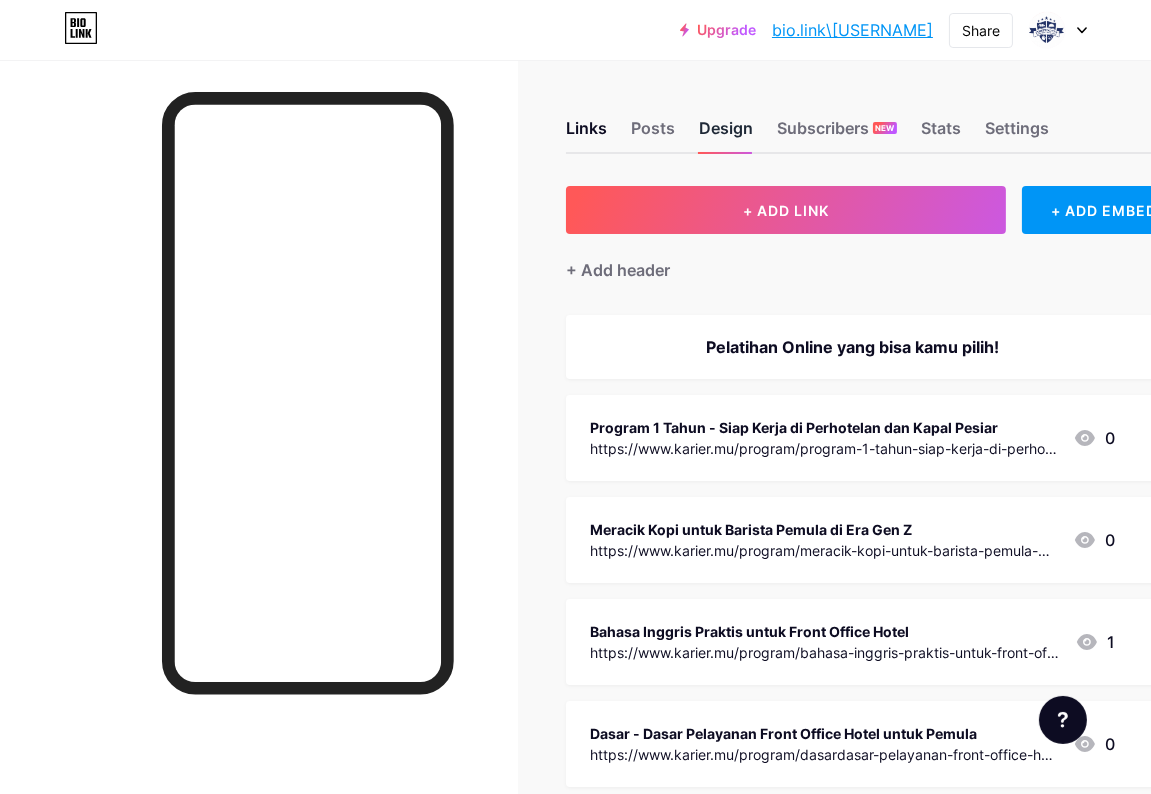 click on "Design" at bounding box center (726, 134) 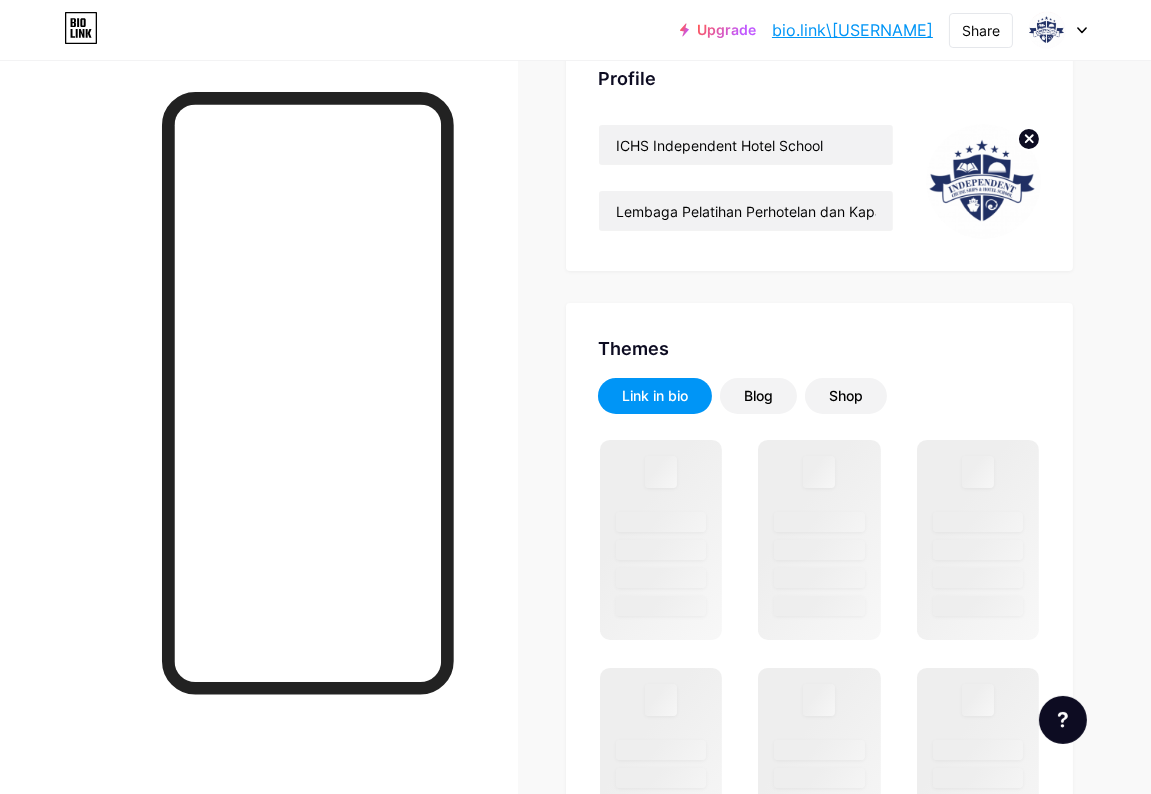 scroll, scrollTop: 0, scrollLeft: 0, axis: both 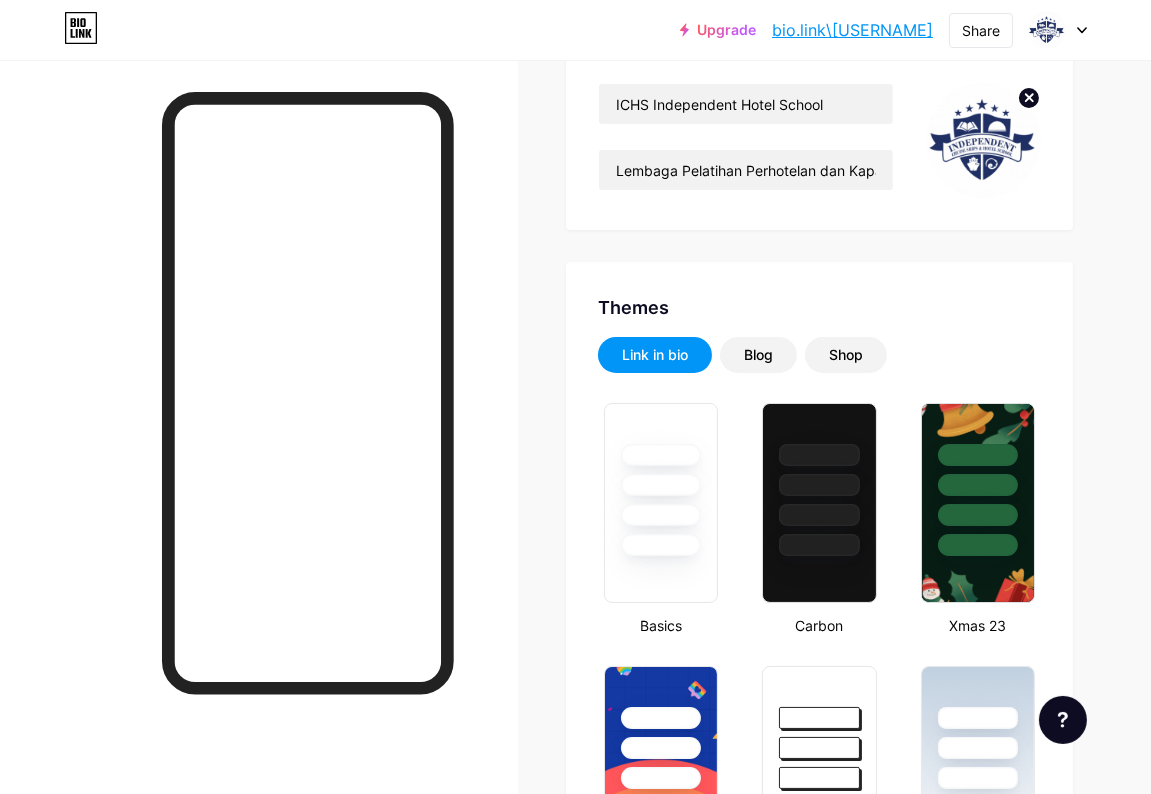 type on "#000000" 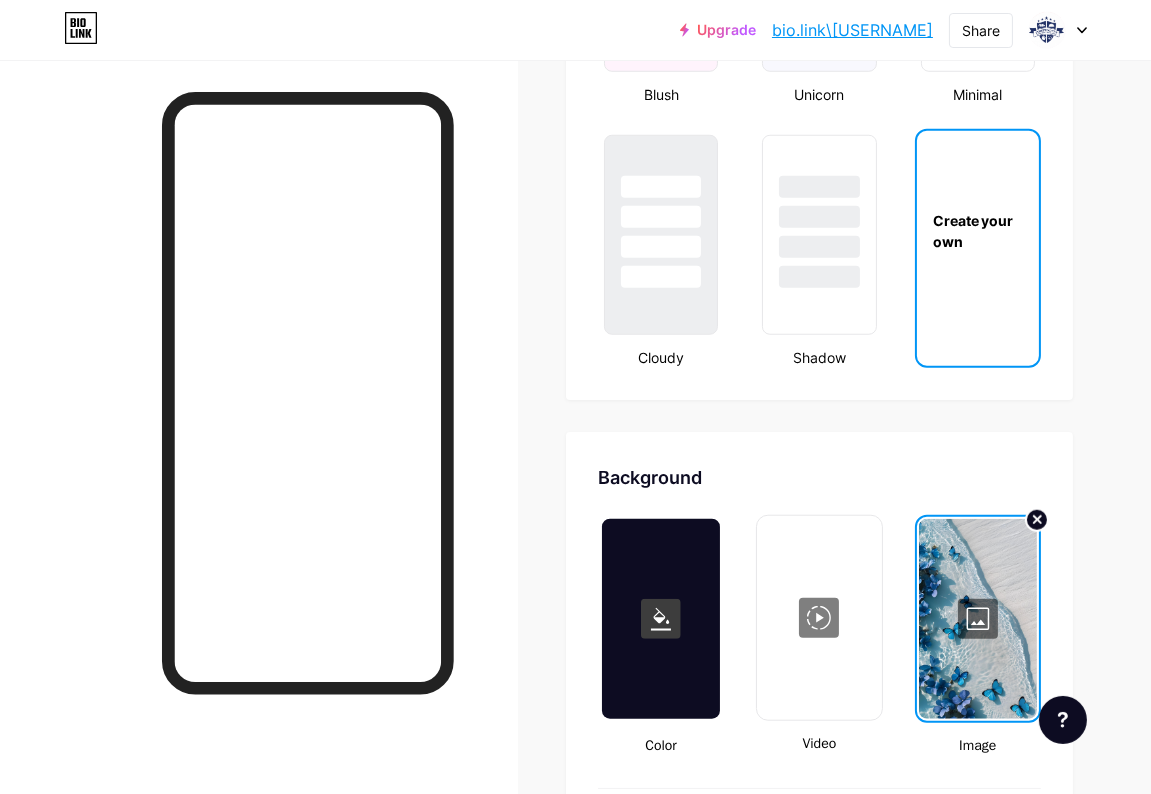 scroll, scrollTop: 2323, scrollLeft: 0, axis: vertical 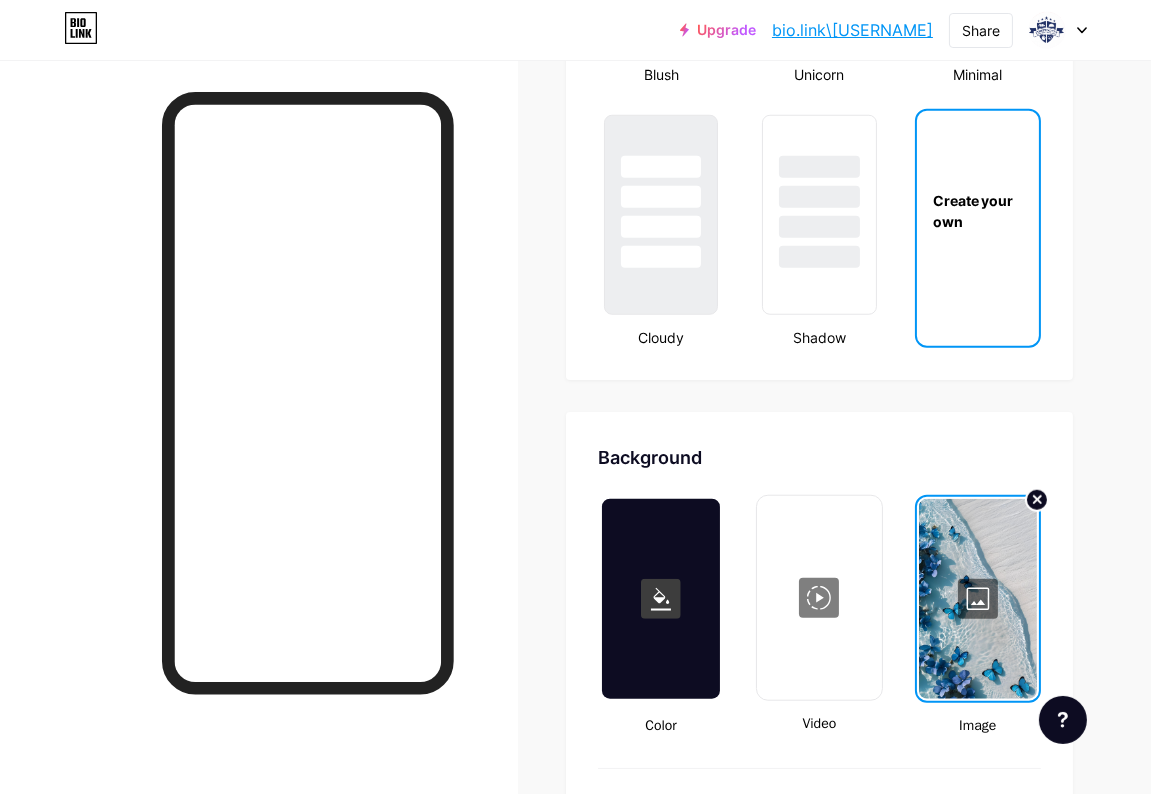 click on "Create your own" at bounding box center [978, 211] 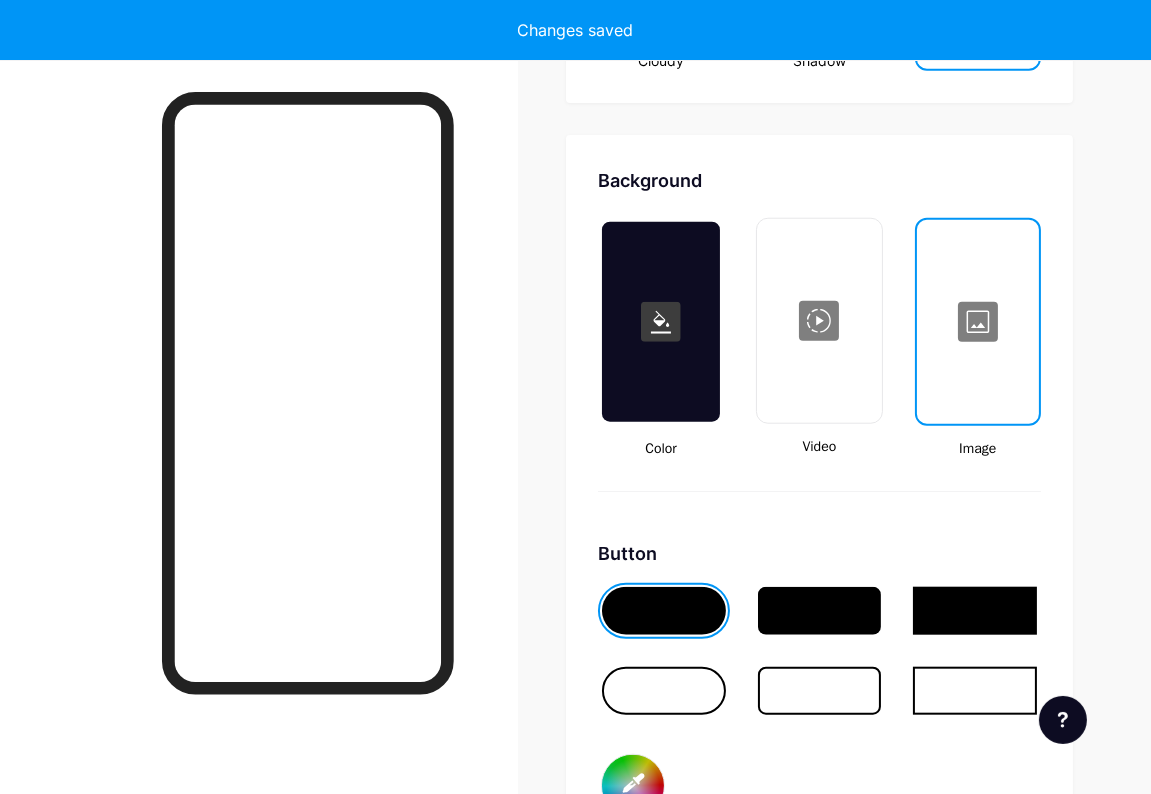scroll, scrollTop: 2650, scrollLeft: 0, axis: vertical 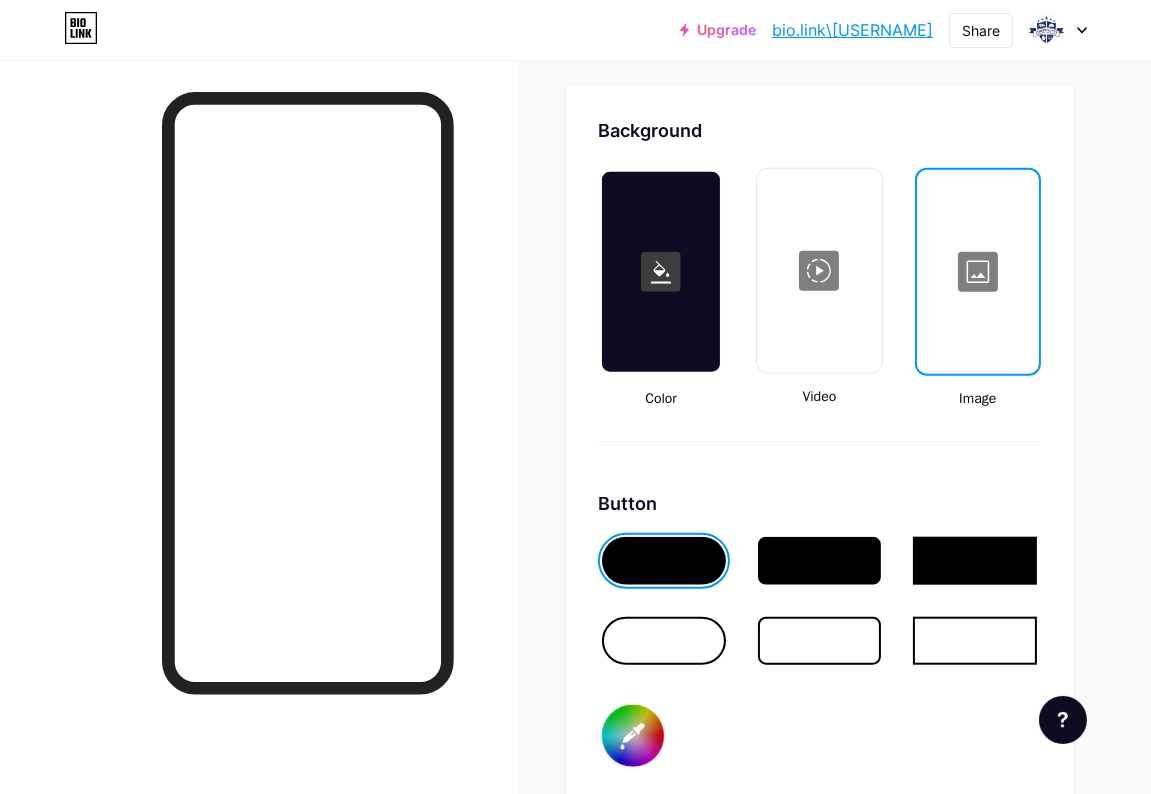 click at bounding box center (978, 272) 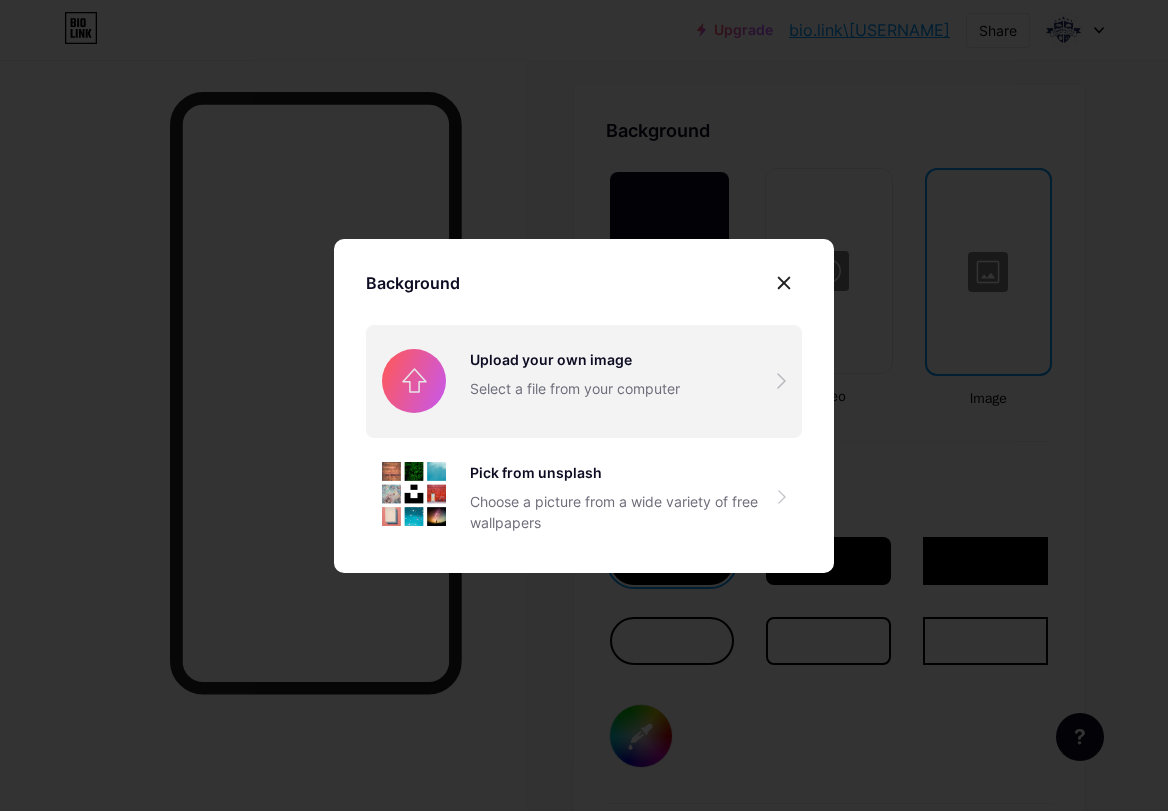 click at bounding box center [584, 381] 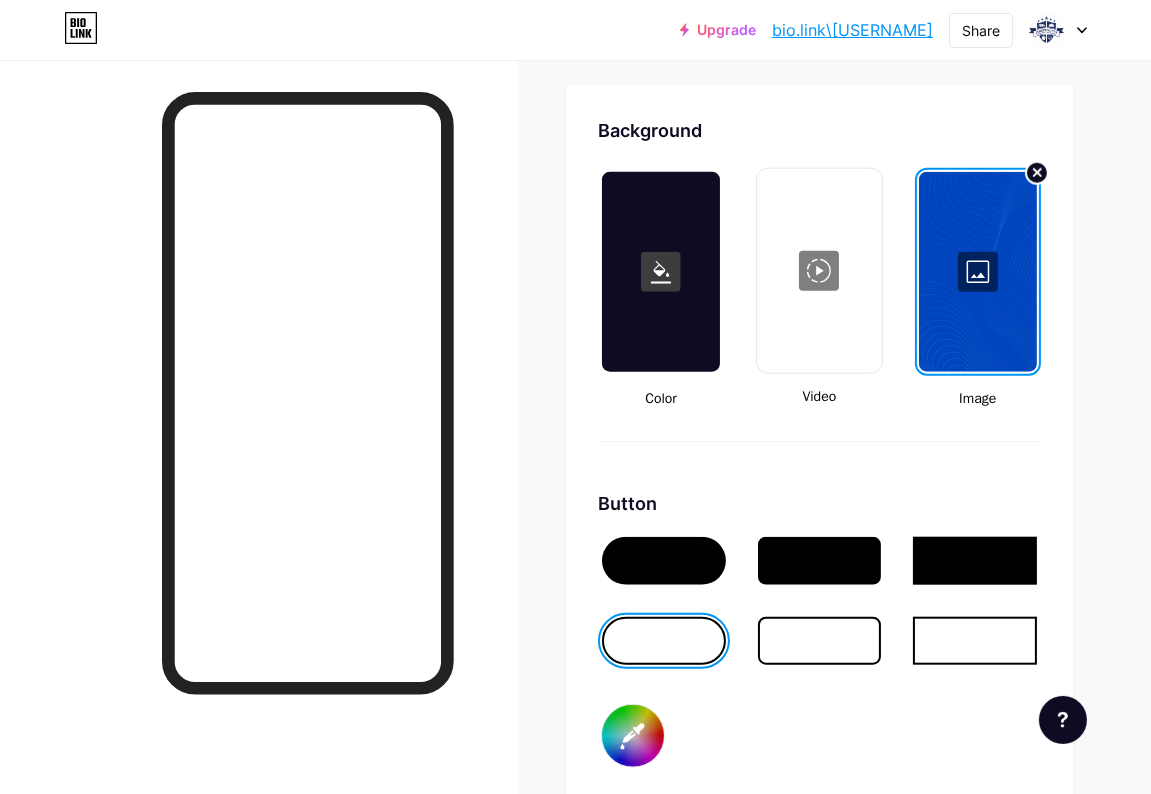 click at bounding box center (978, 272) 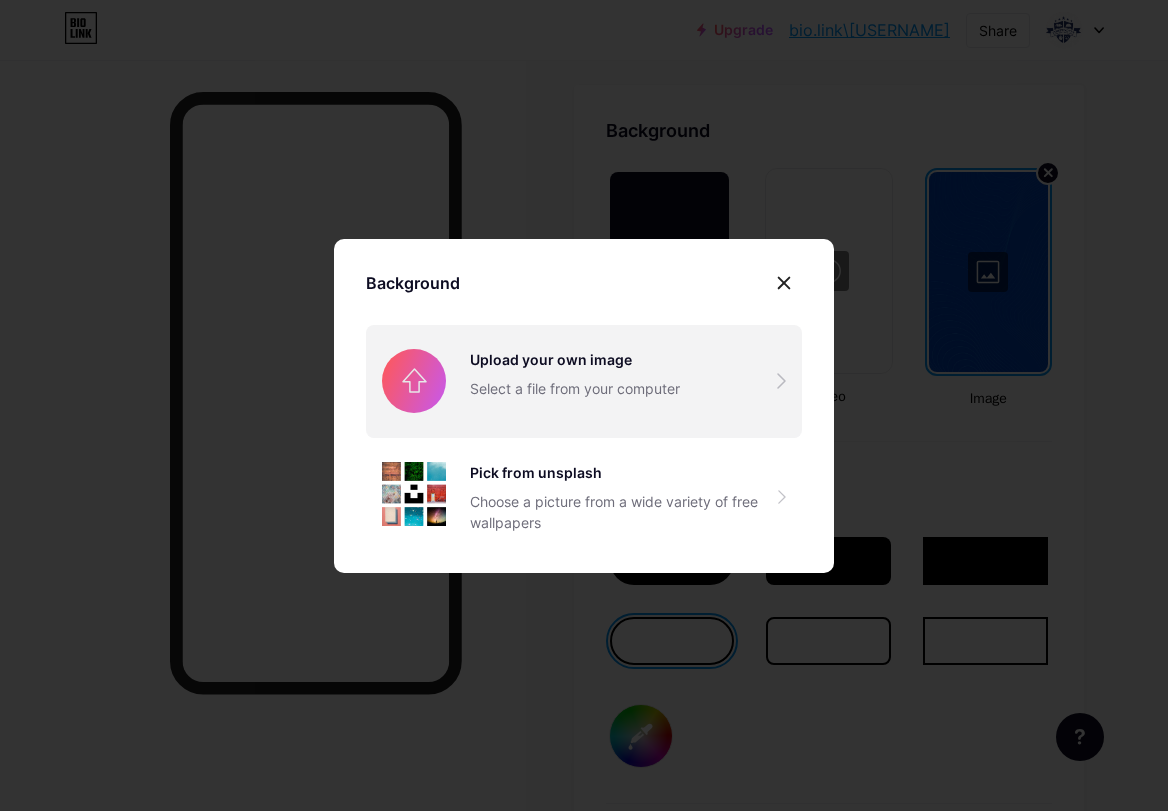 click at bounding box center [584, 381] 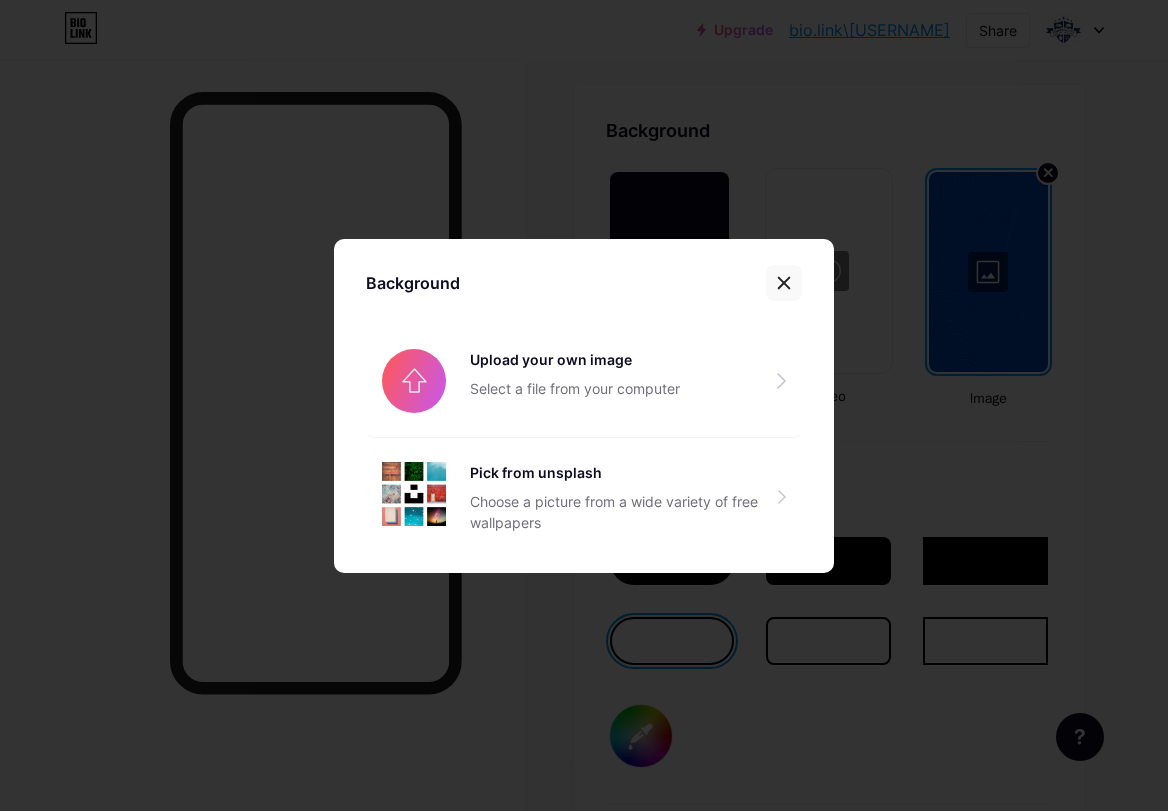click at bounding box center [784, 283] 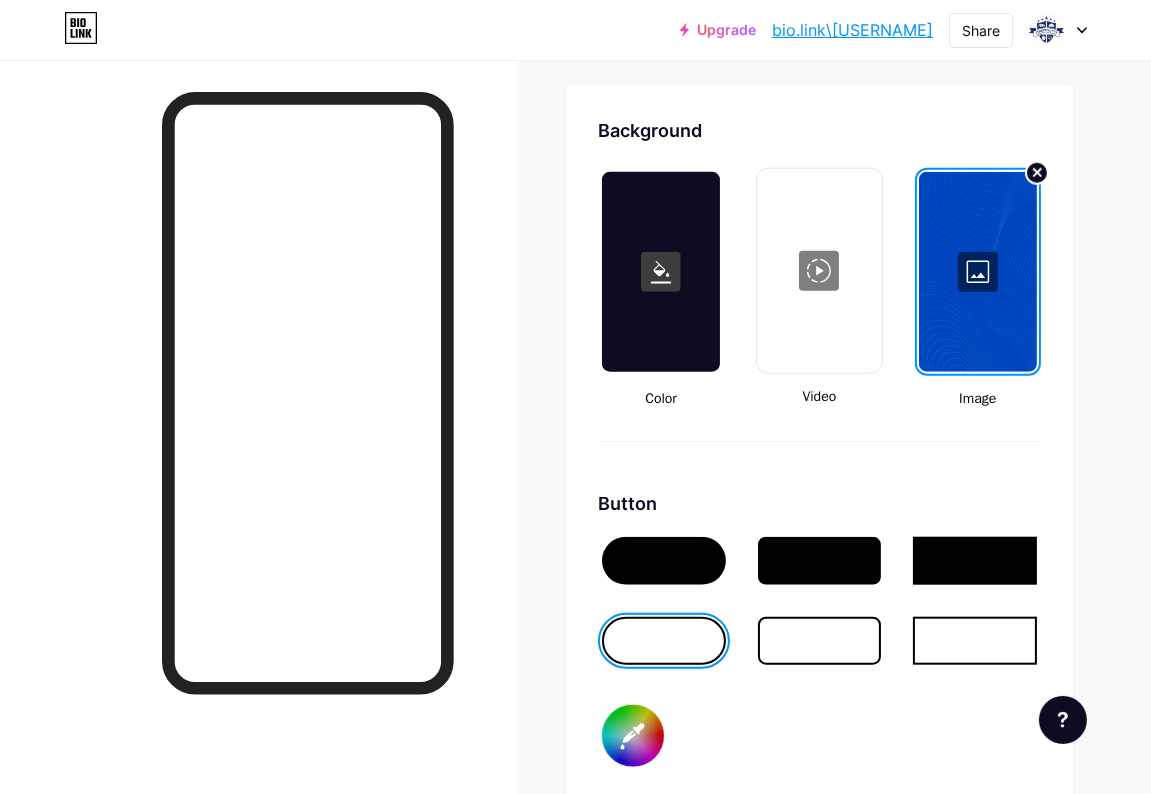 click at bounding box center [978, 272] 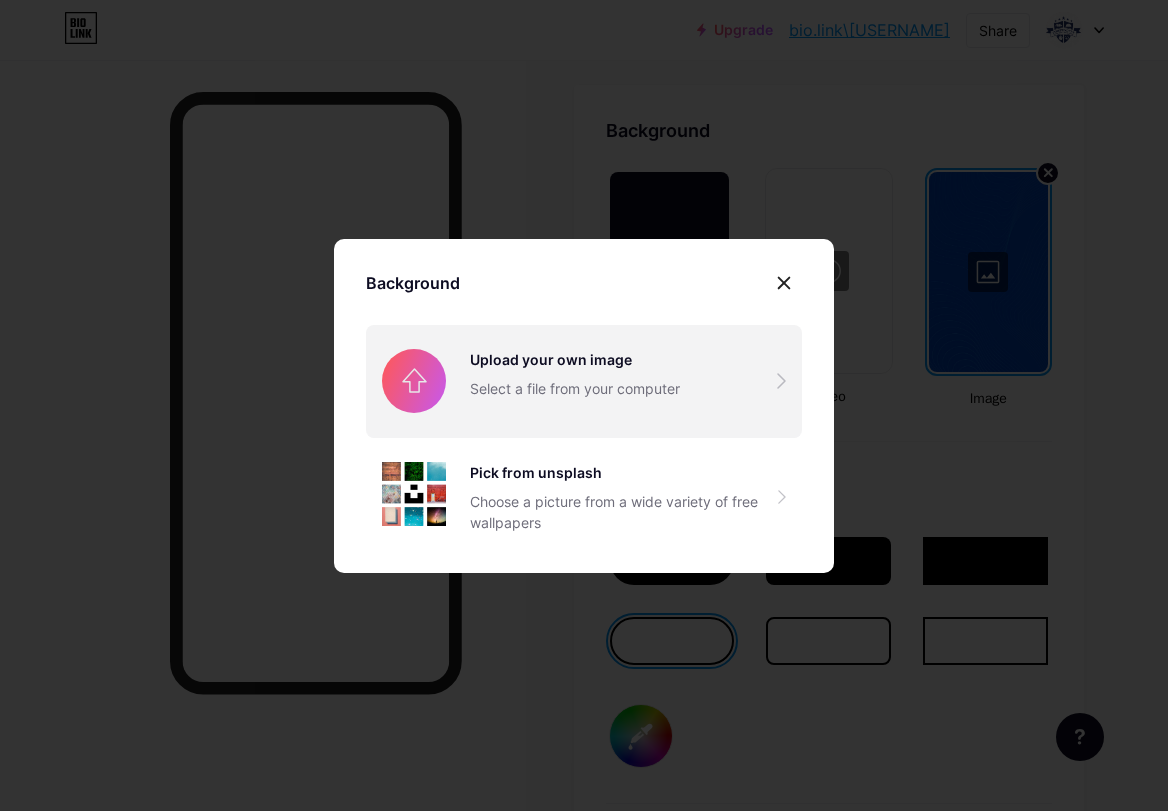 click at bounding box center (584, 381) 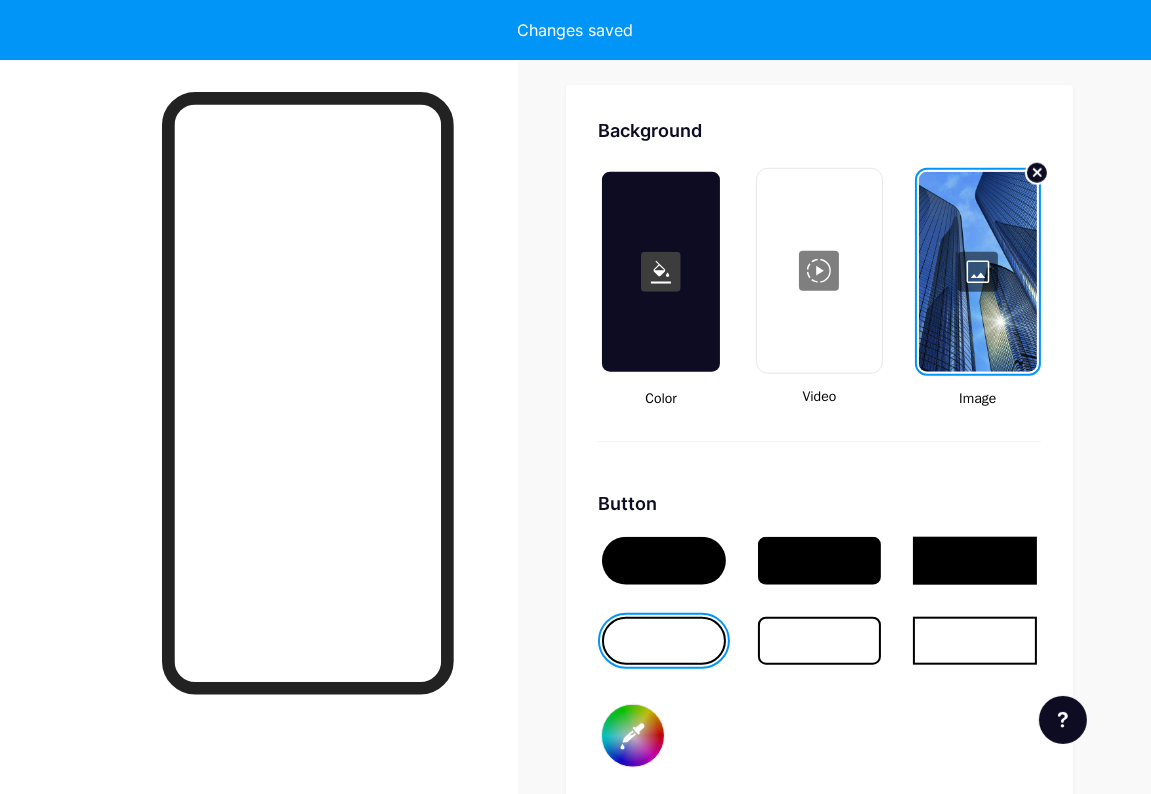 type on "#000000" 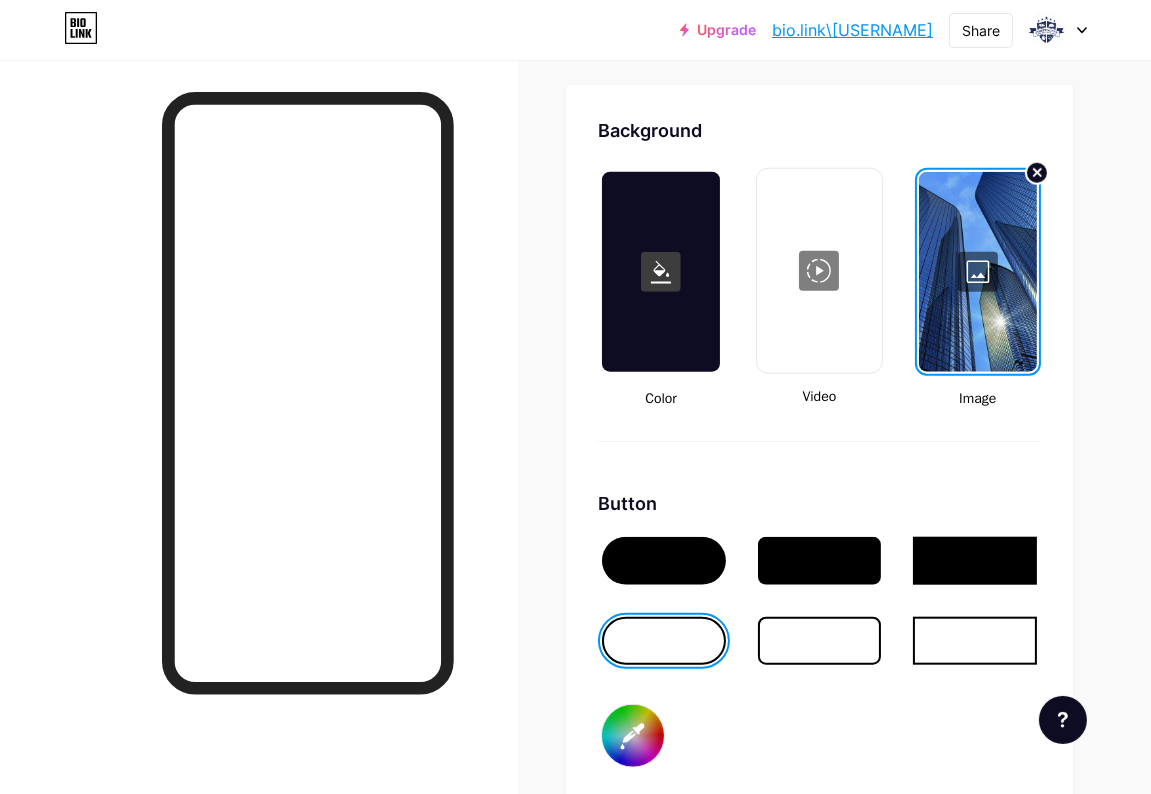 click at bounding box center (664, 561) 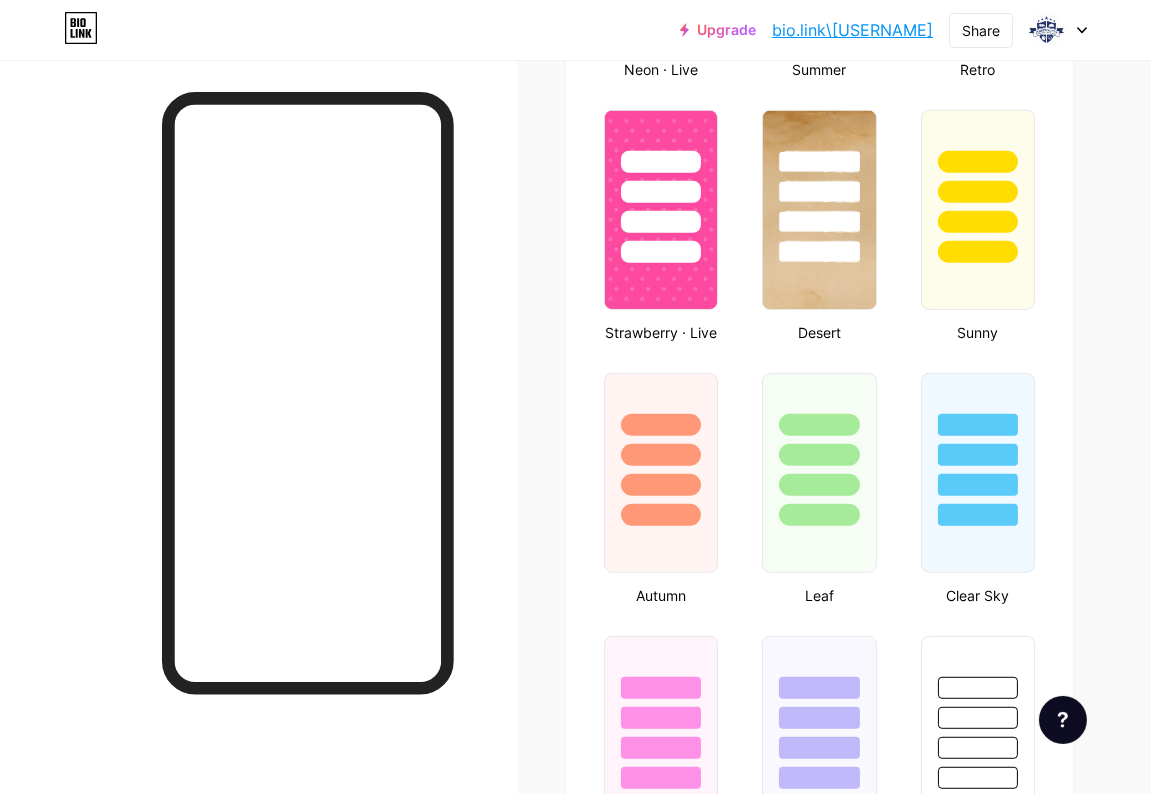 scroll, scrollTop: 1428, scrollLeft: 0, axis: vertical 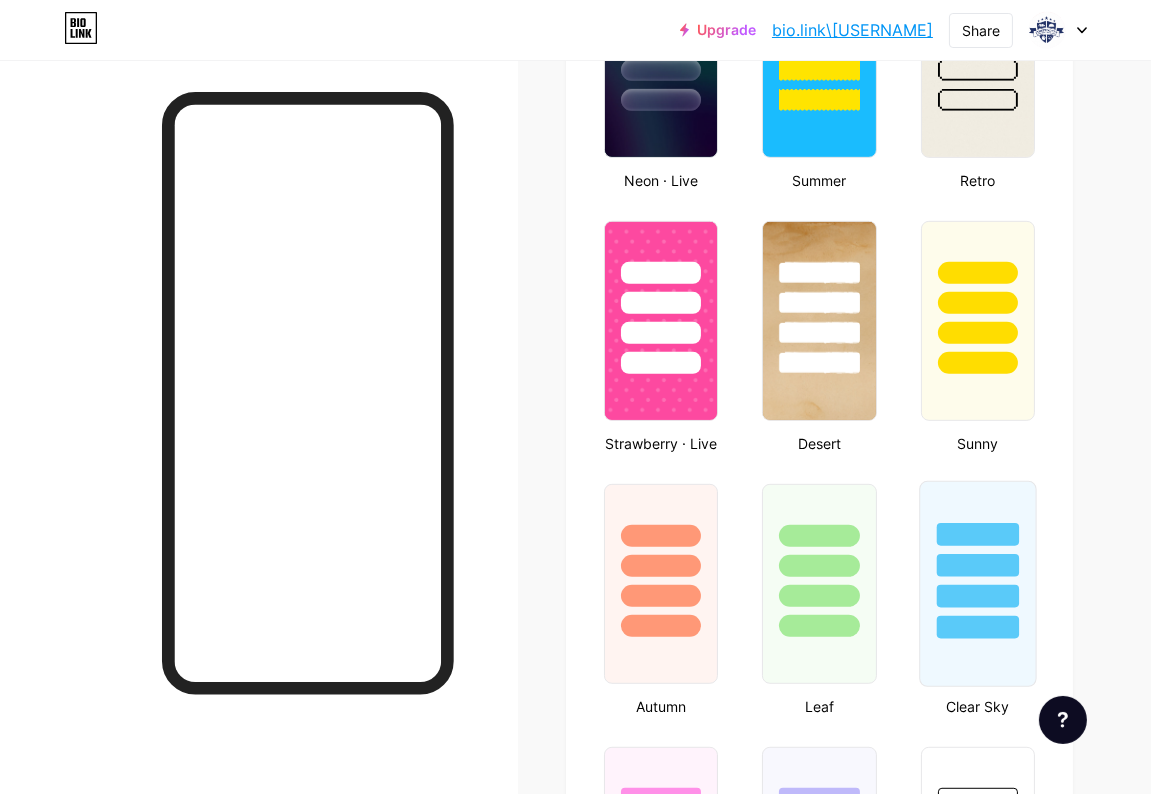 click at bounding box center (978, 560) 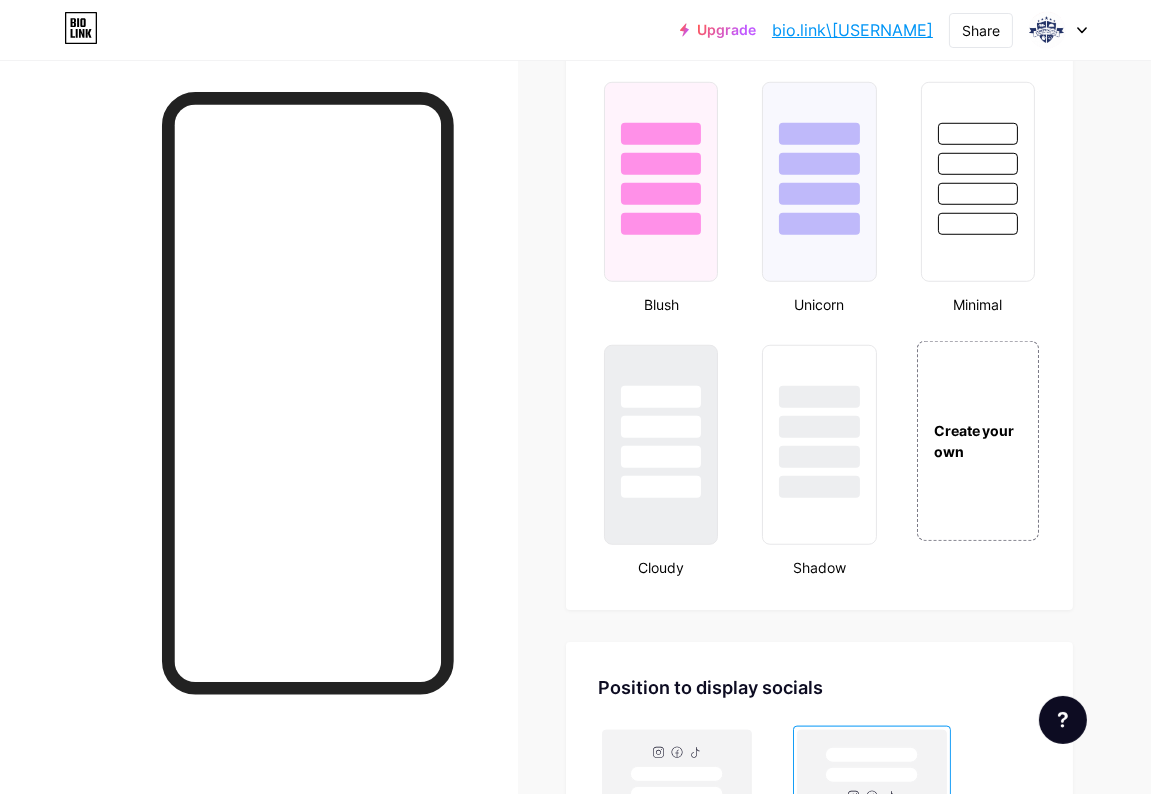 scroll, scrollTop: 2095, scrollLeft: 0, axis: vertical 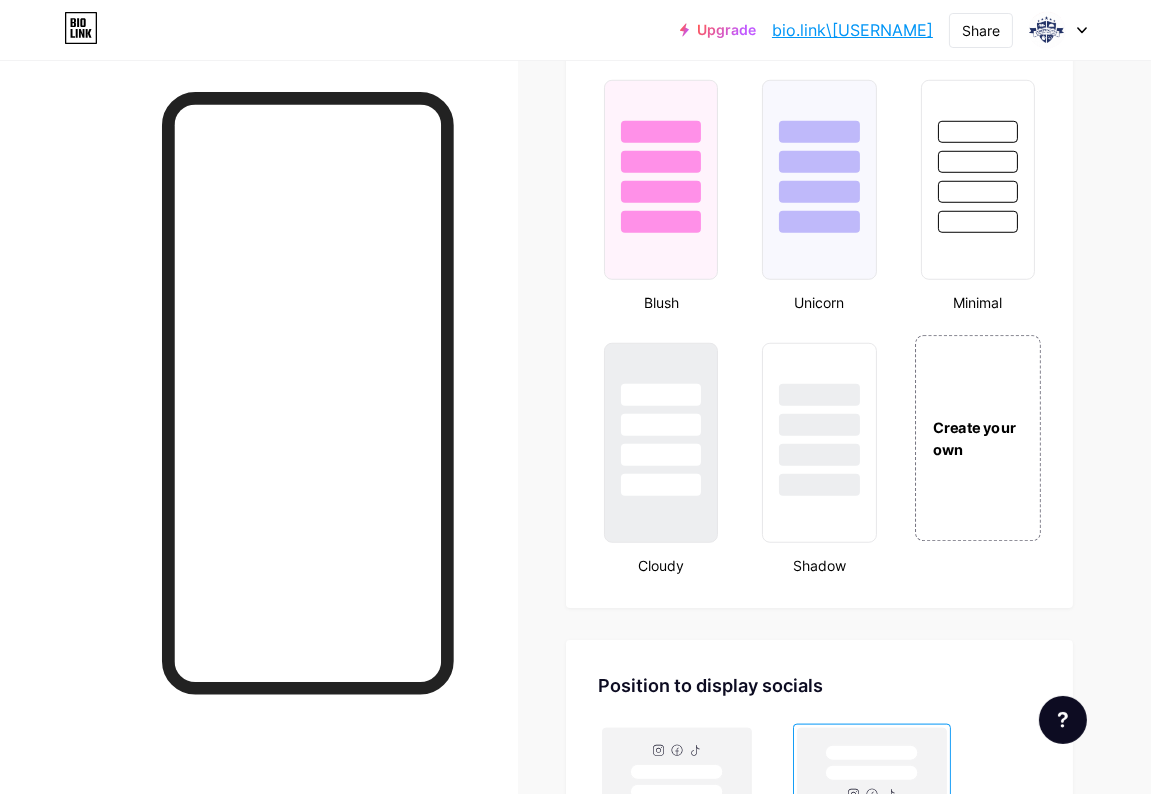 click on "Create your own" at bounding box center (978, 438) 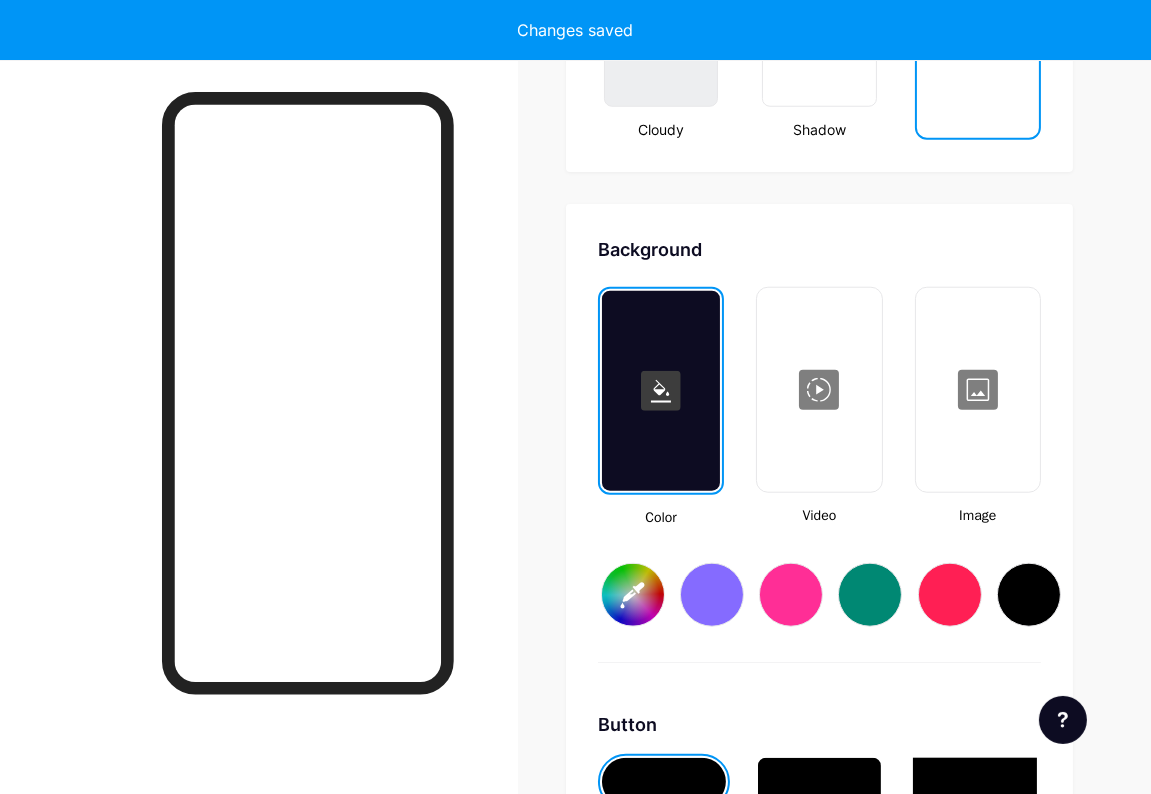 scroll, scrollTop: 2650, scrollLeft: 0, axis: vertical 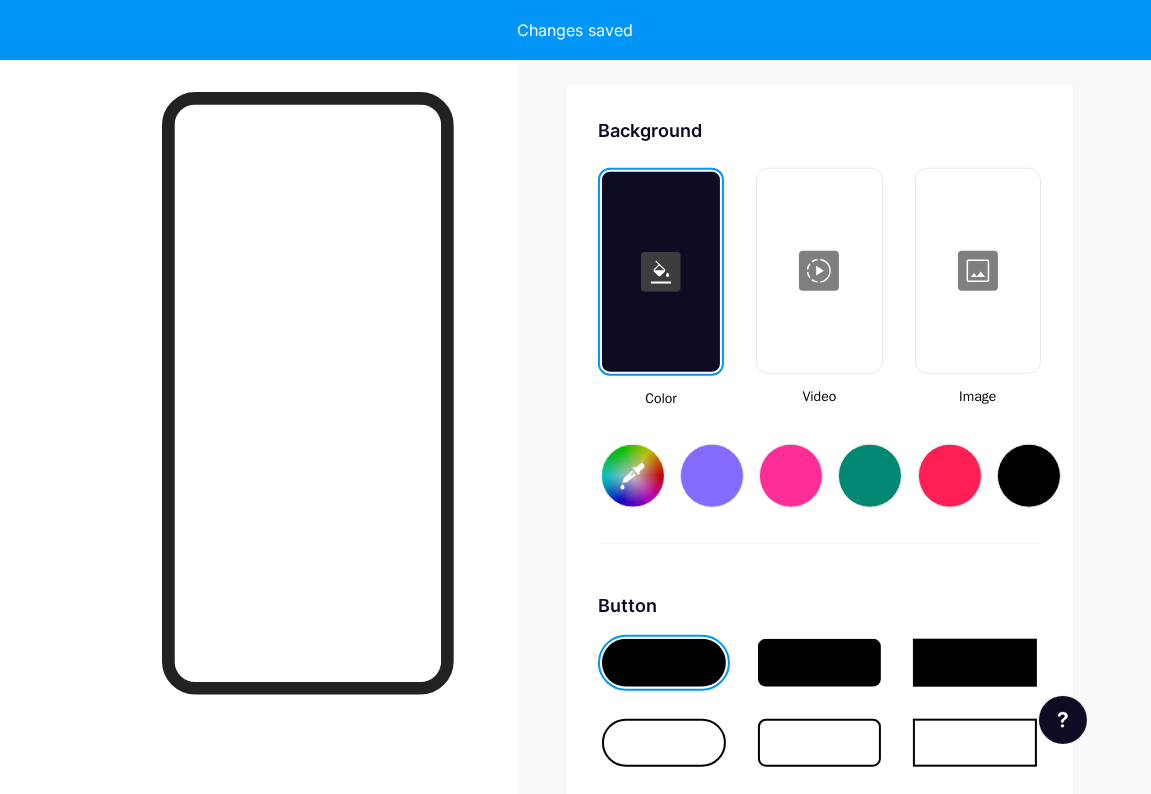 type on "#ffffff" 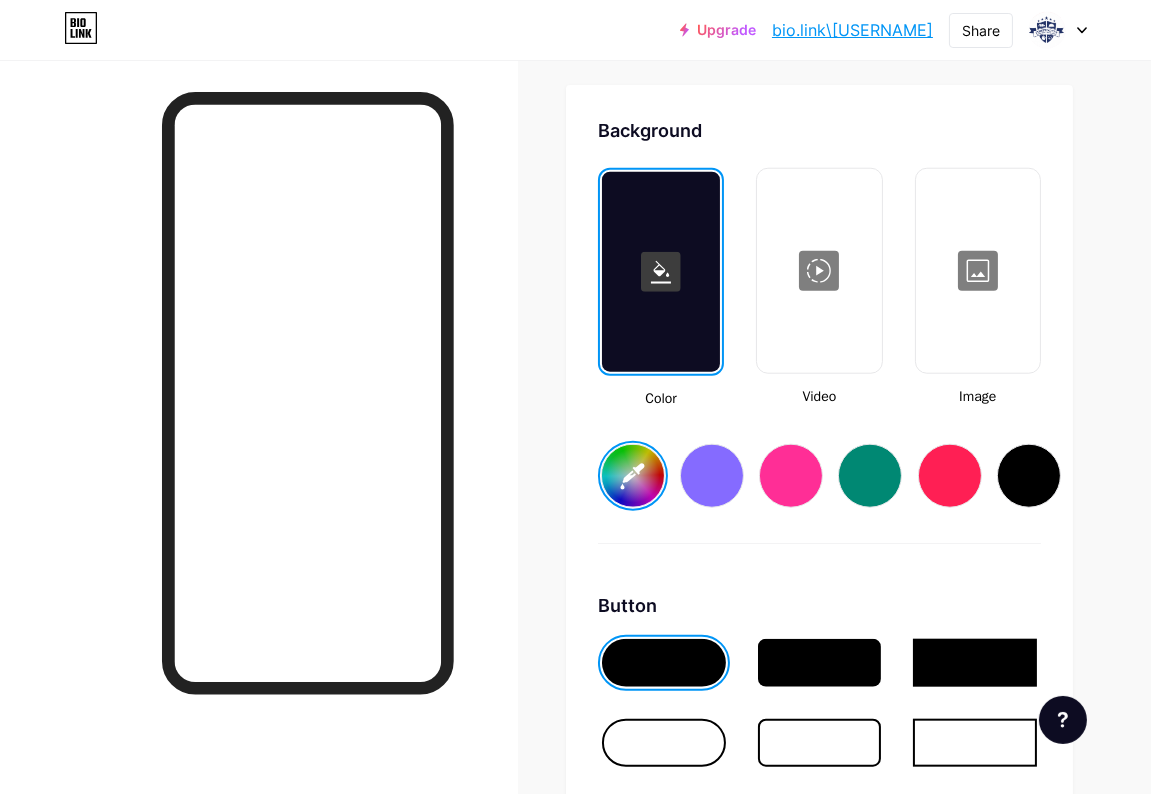 click at bounding box center (978, 271) 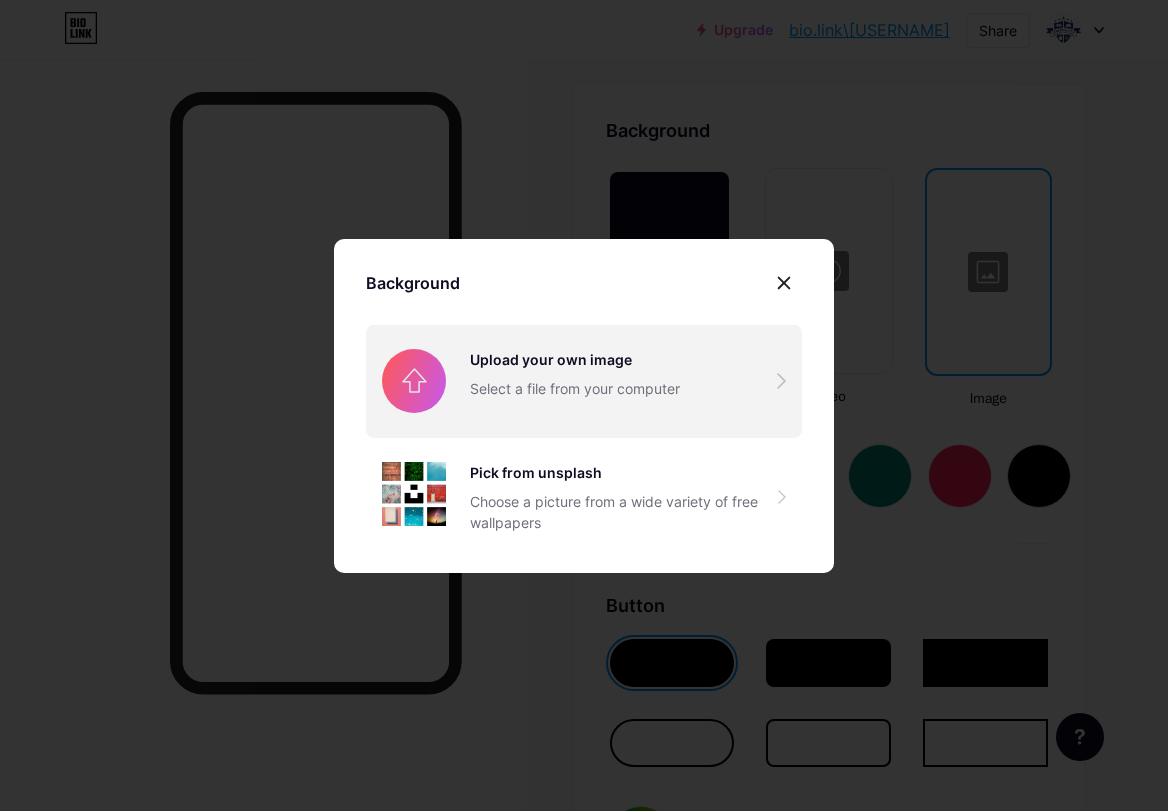click at bounding box center [584, 381] 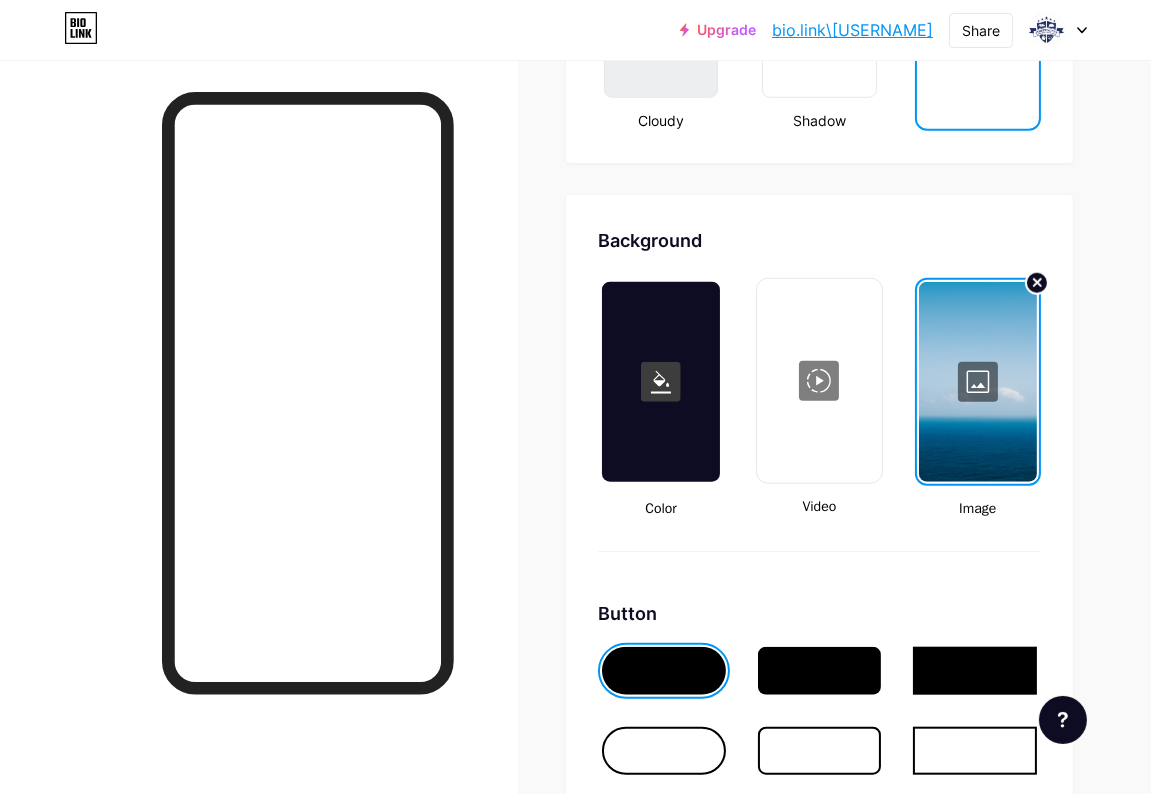 scroll, scrollTop: 2539, scrollLeft: 0, axis: vertical 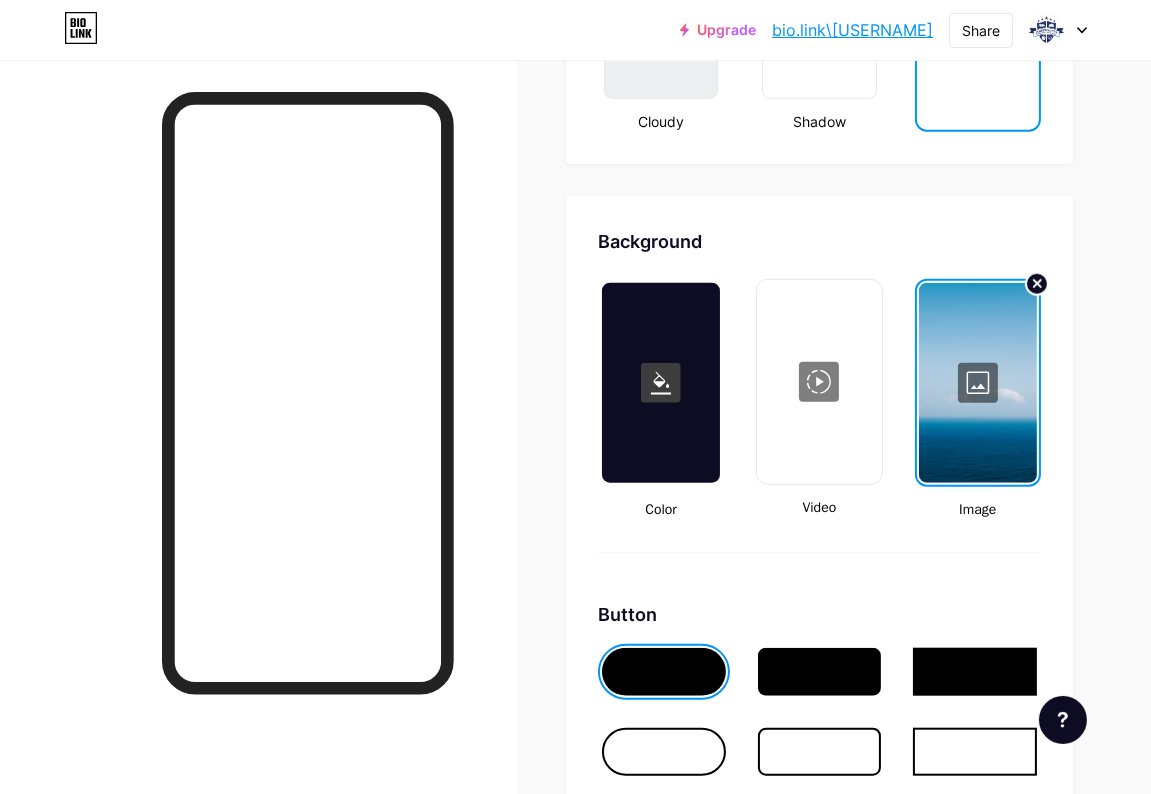 click at bounding box center [978, 383] 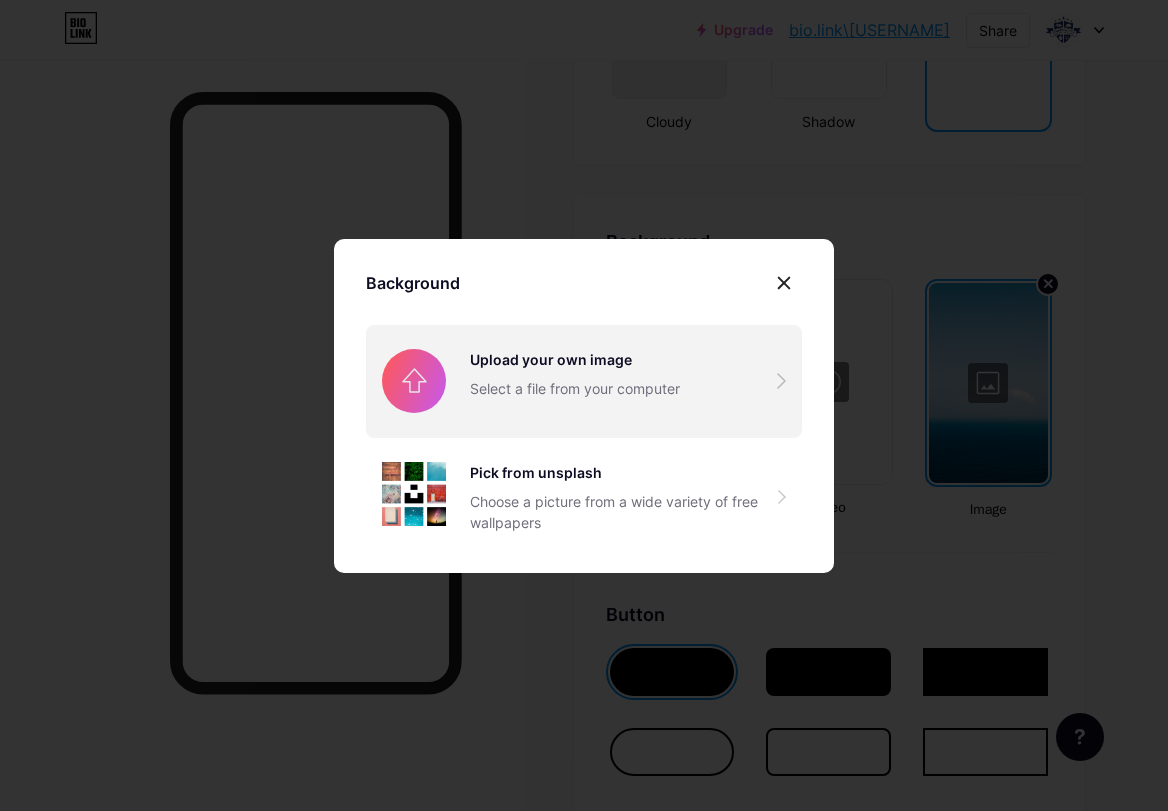 click at bounding box center [584, 381] 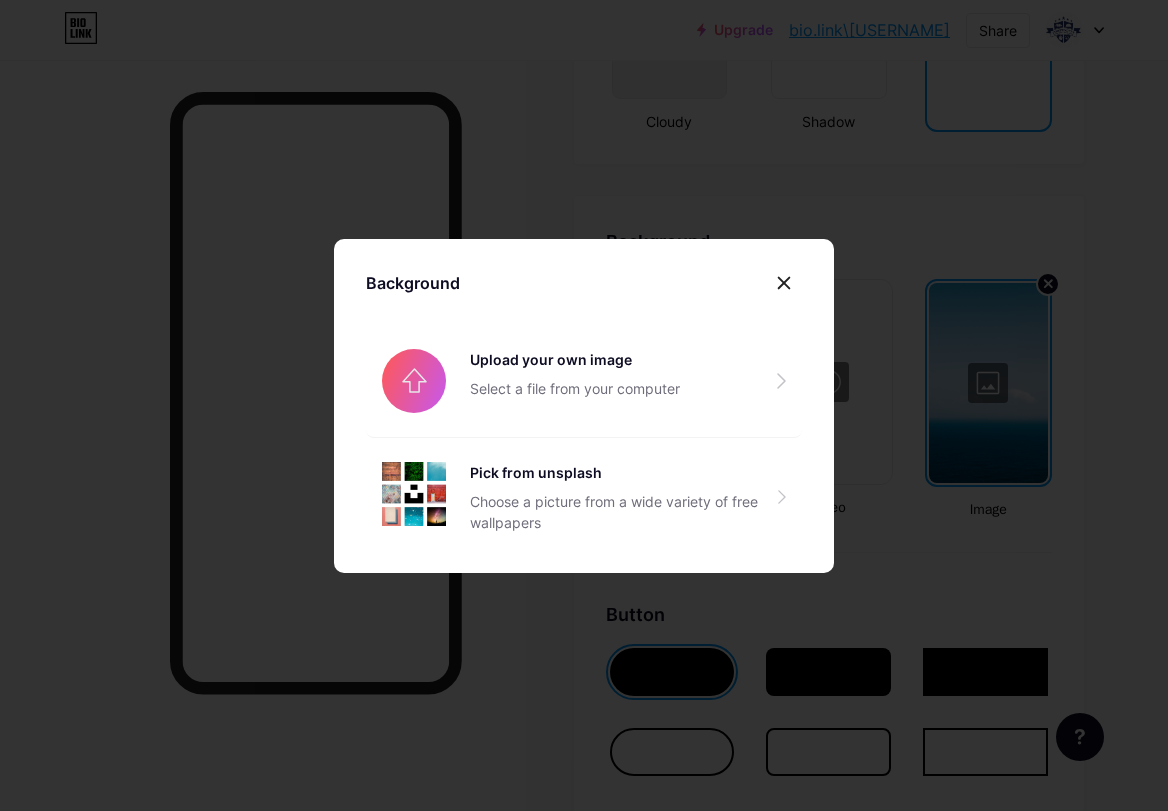 click on "Background" at bounding box center (584, 283) 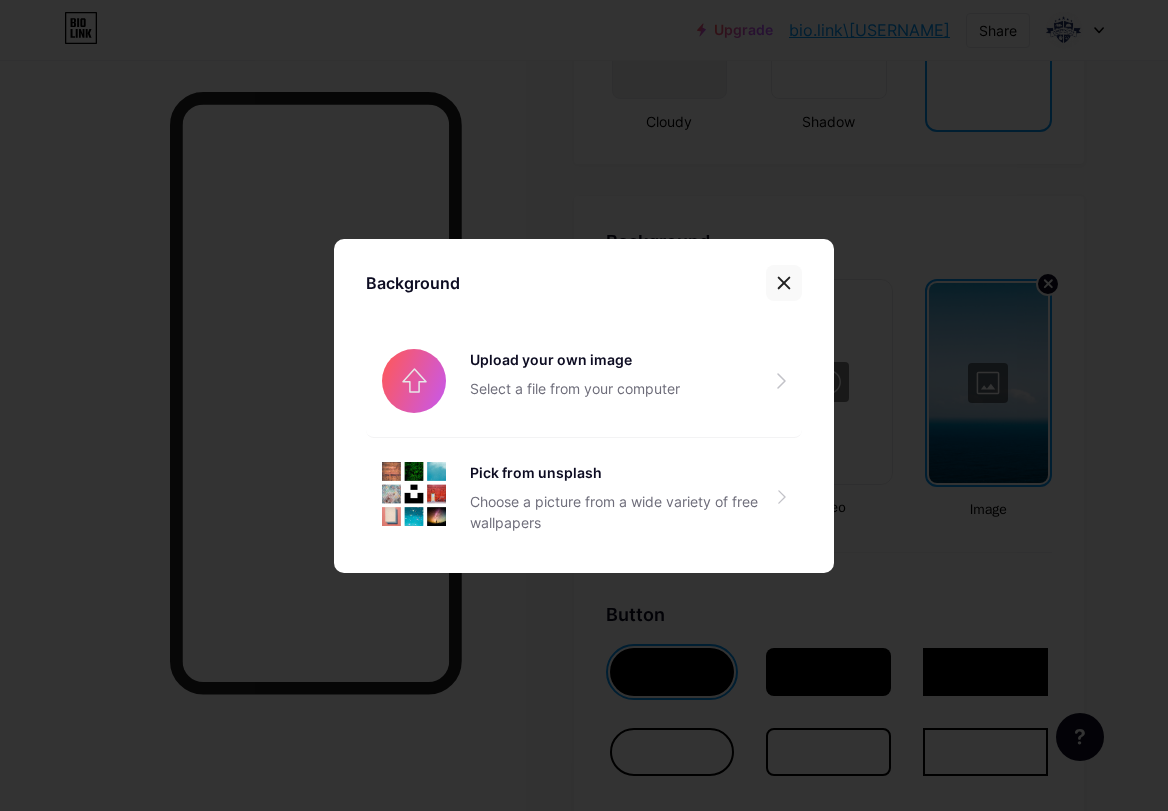 click at bounding box center [784, 283] 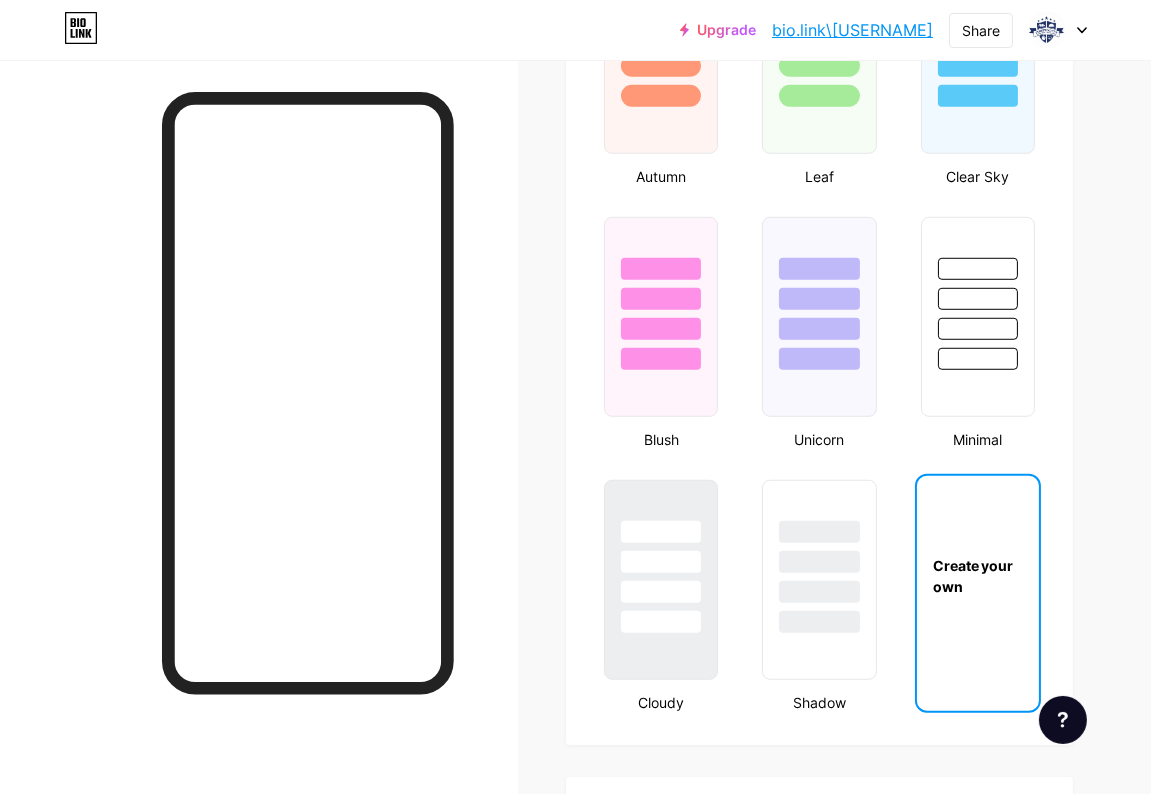scroll, scrollTop: 1872, scrollLeft: 0, axis: vertical 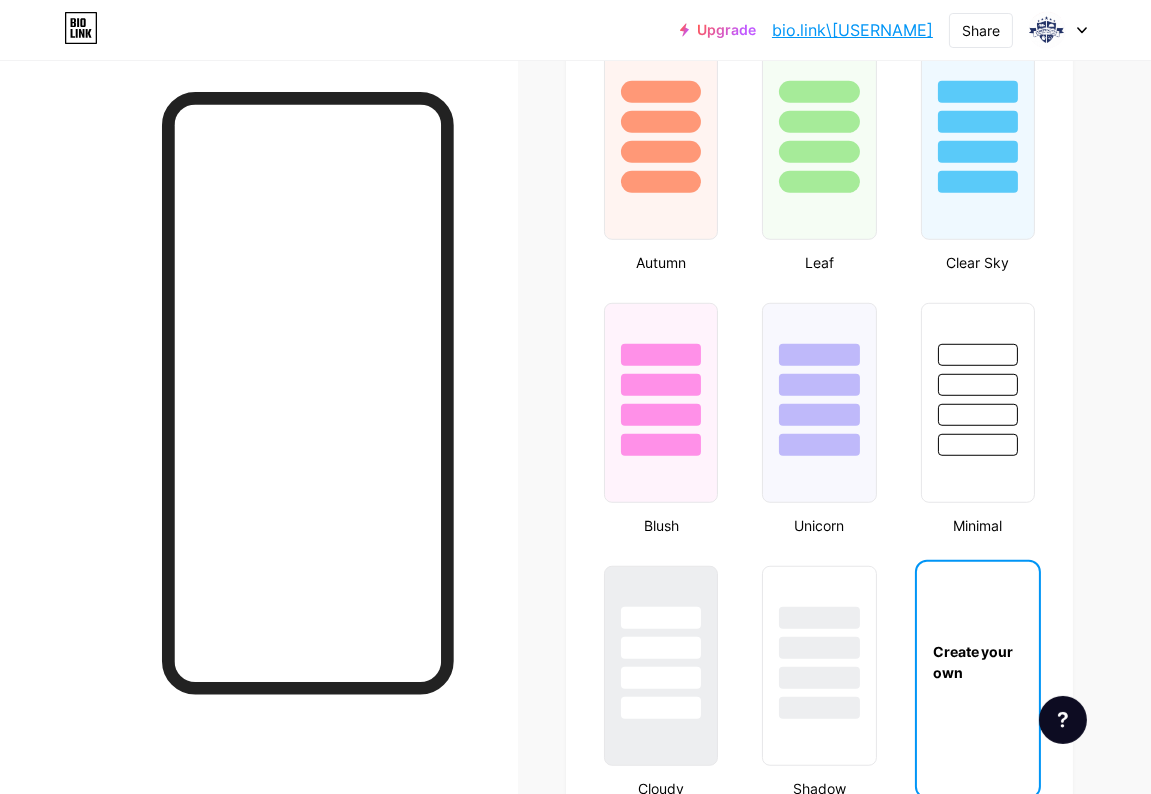click on "Create your own" at bounding box center (978, 662) 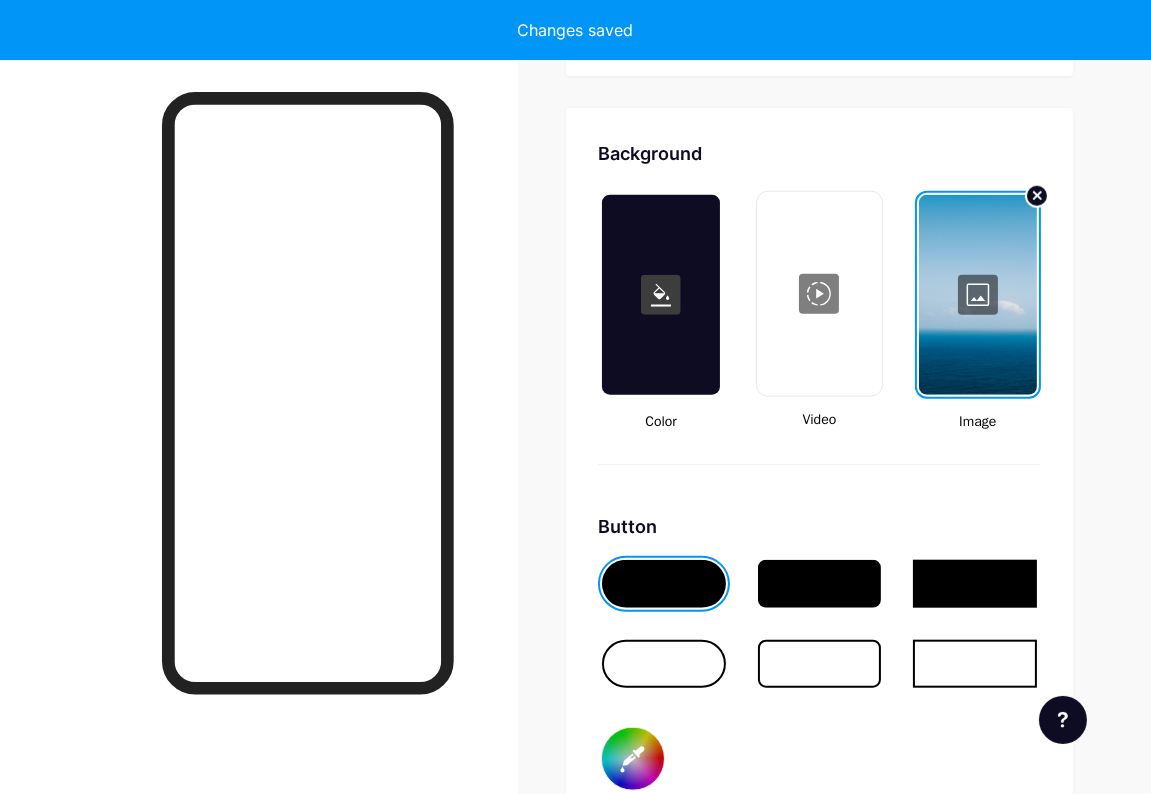 scroll, scrollTop: 2650, scrollLeft: 0, axis: vertical 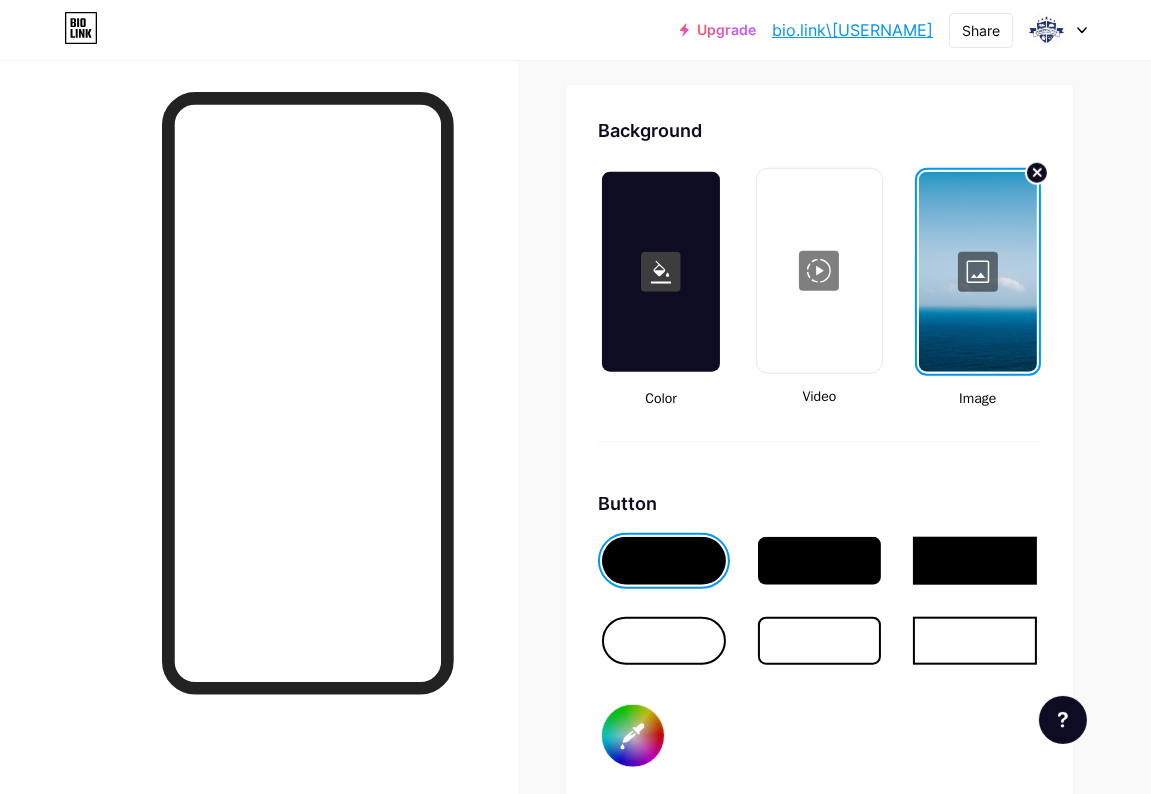 click at bounding box center [978, 272] 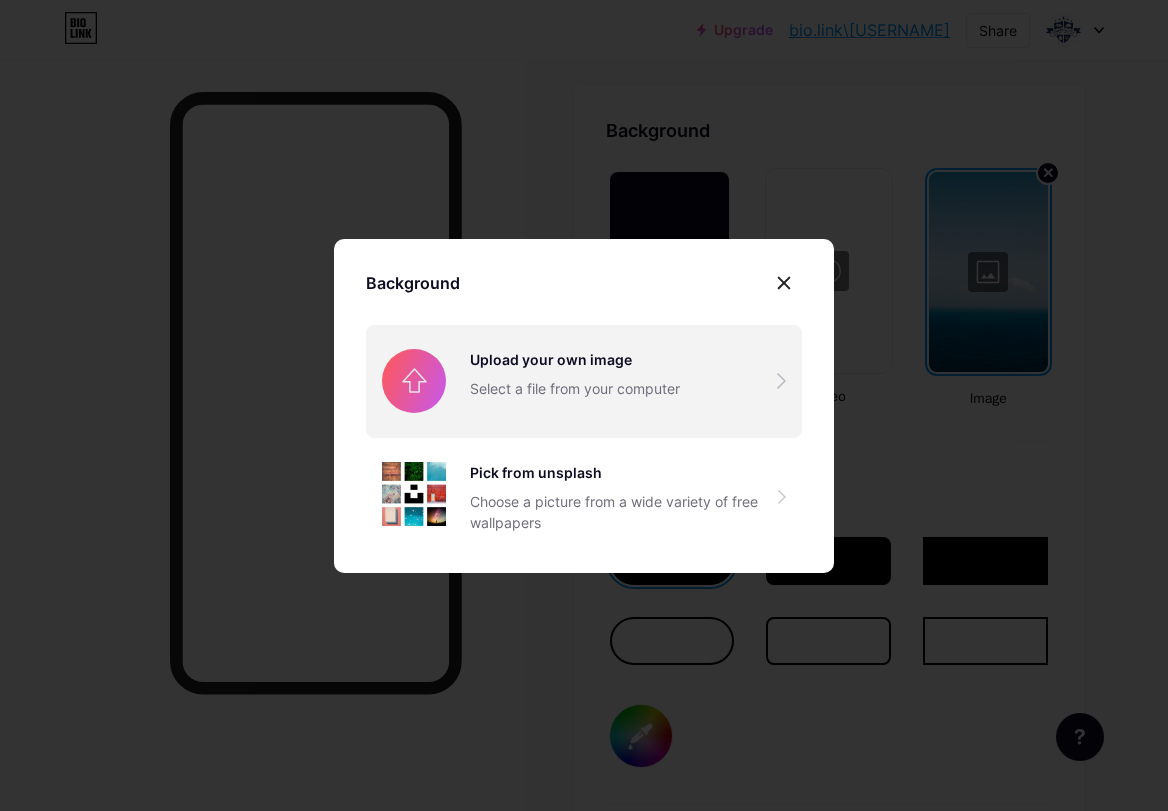 click at bounding box center (584, 381) 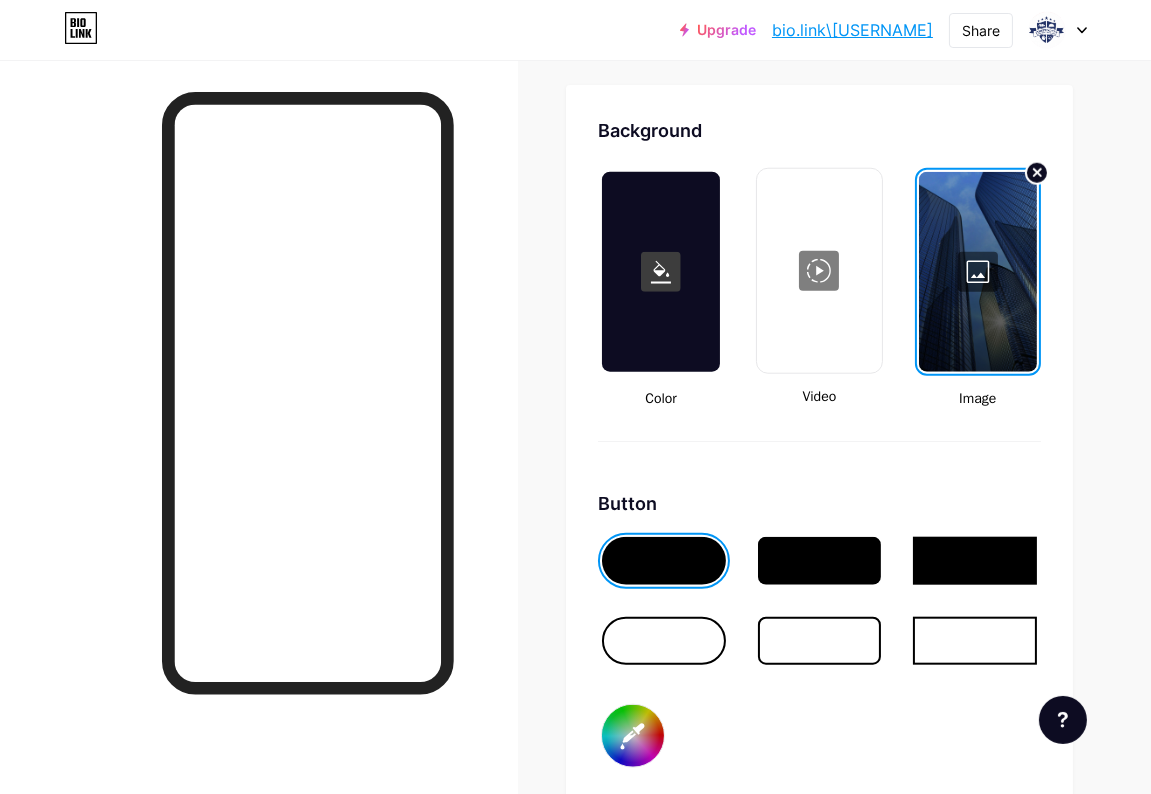 click at bounding box center [664, 641] 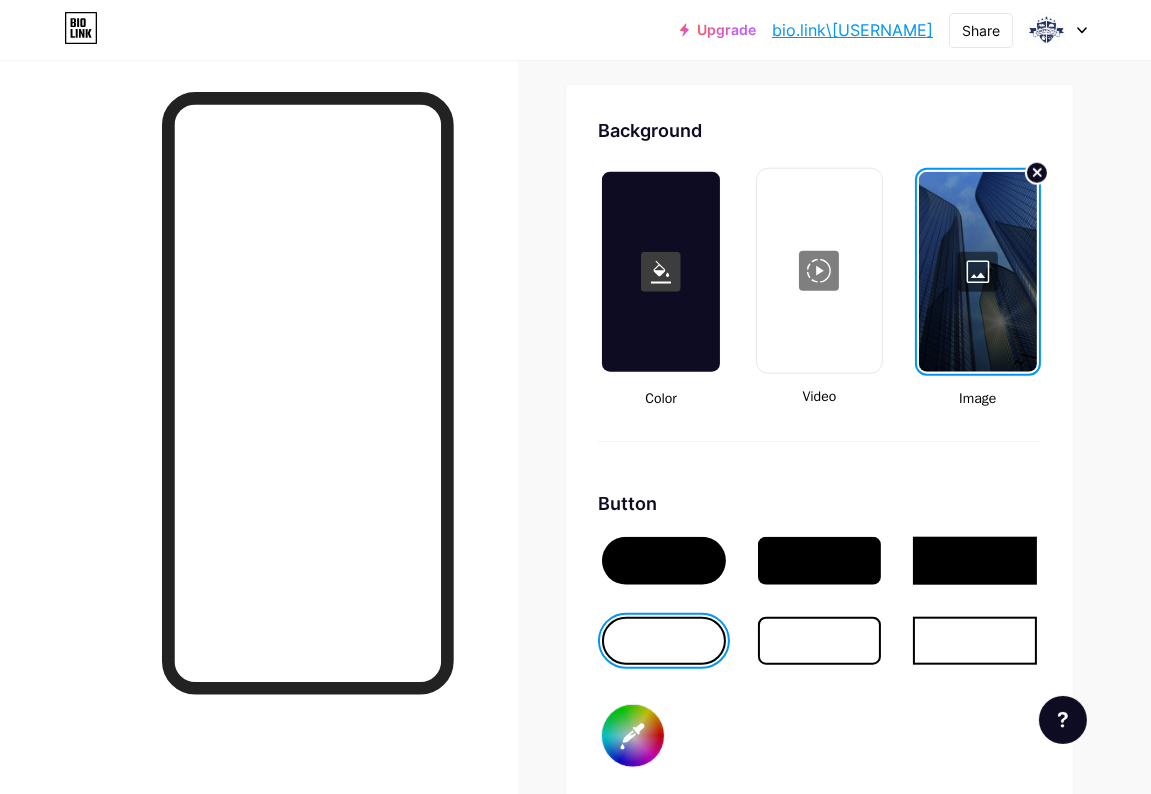 click at bounding box center [664, 561] 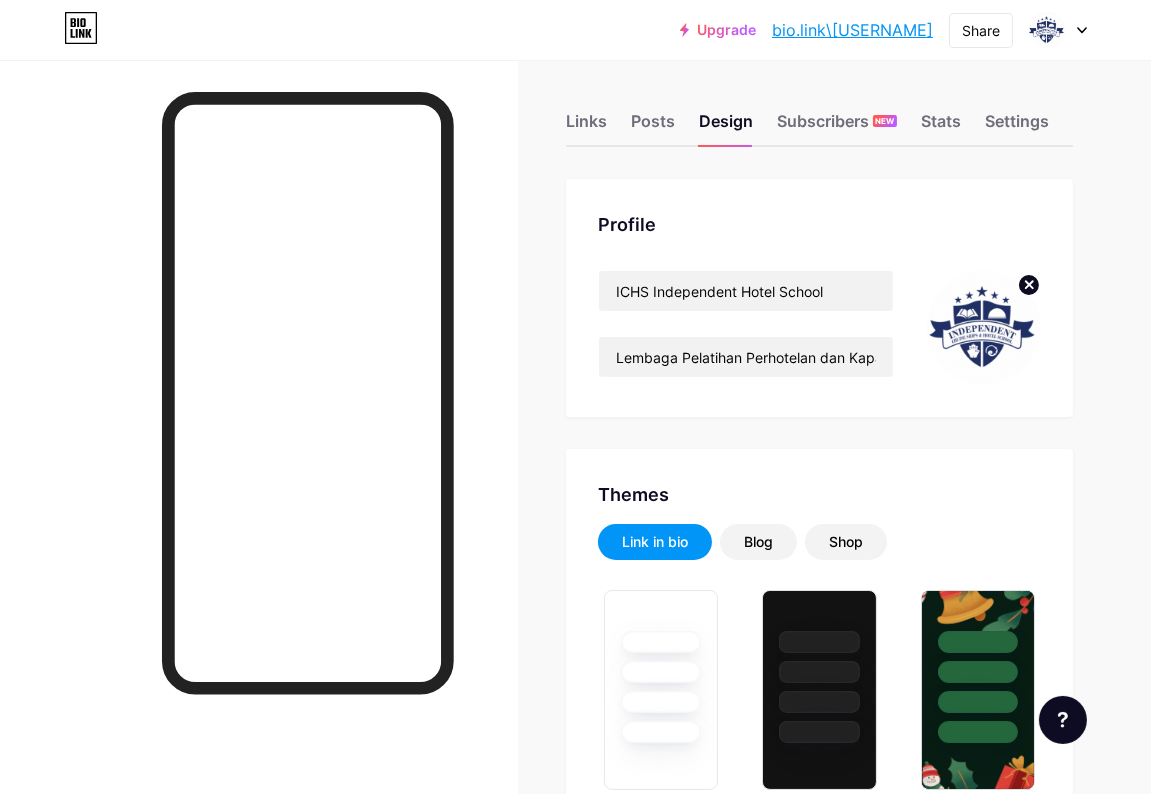 scroll, scrollTop: 0, scrollLeft: 0, axis: both 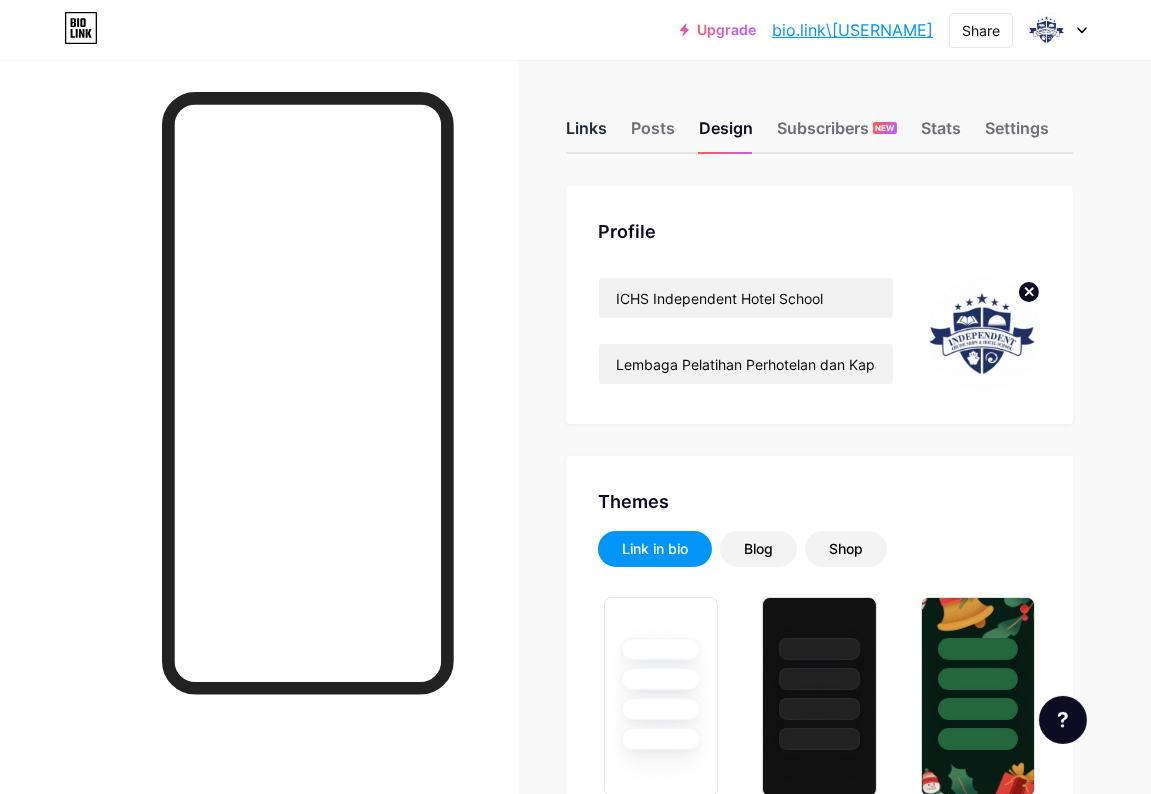 click on "Links" at bounding box center [586, 134] 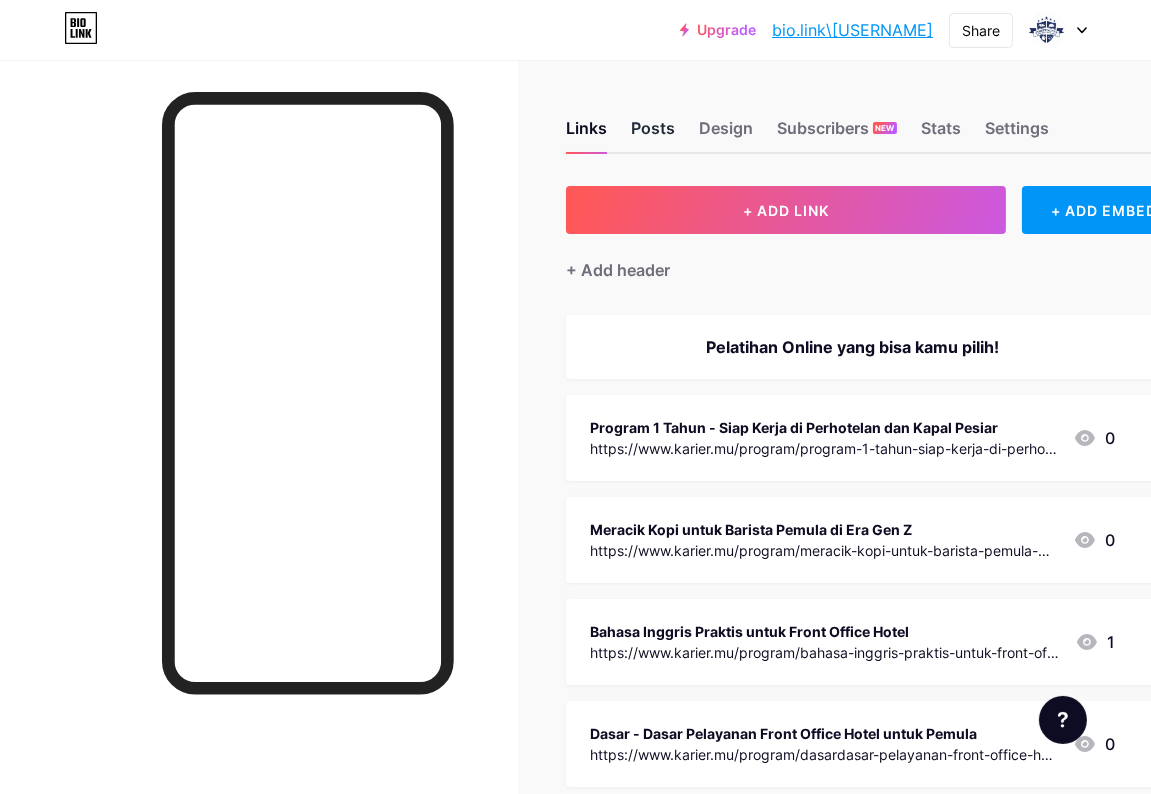 click on "Posts" at bounding box center [653, 134] 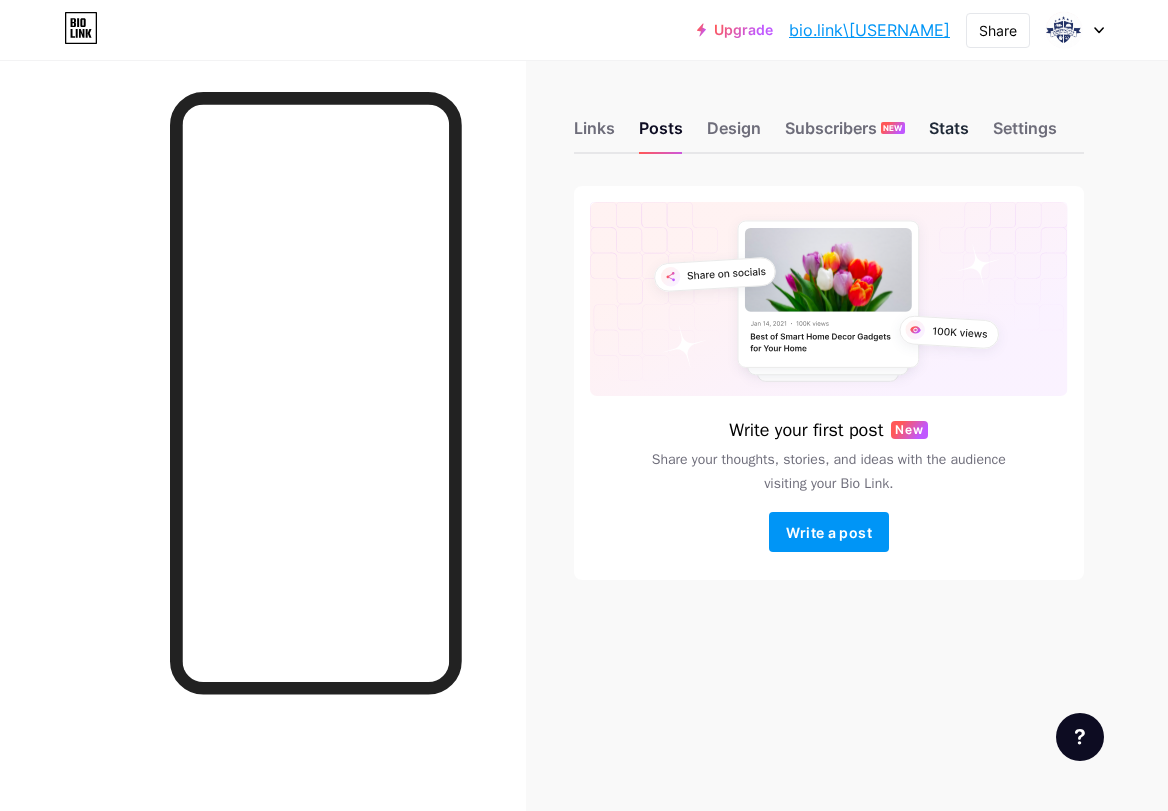 click on "Stats" at bounding box center (949, 134) 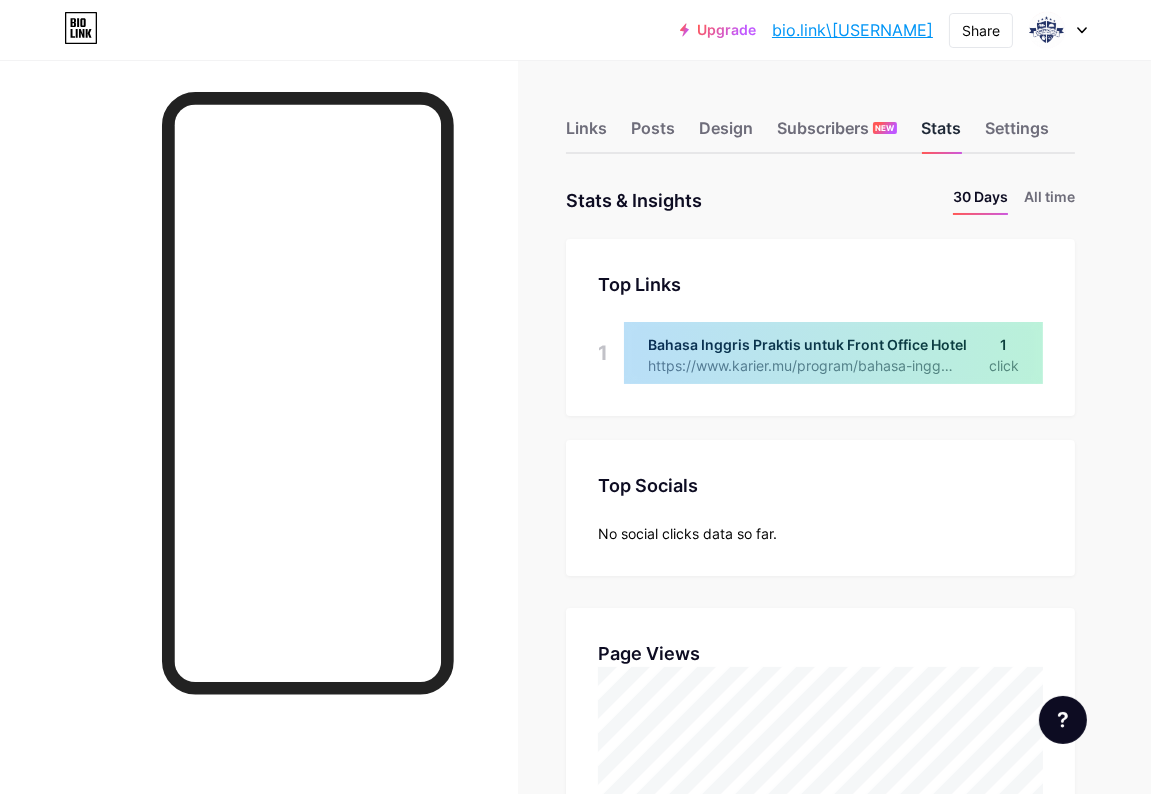scroll, scrollTop: 999206, scrollLeft: 998848, axis: both 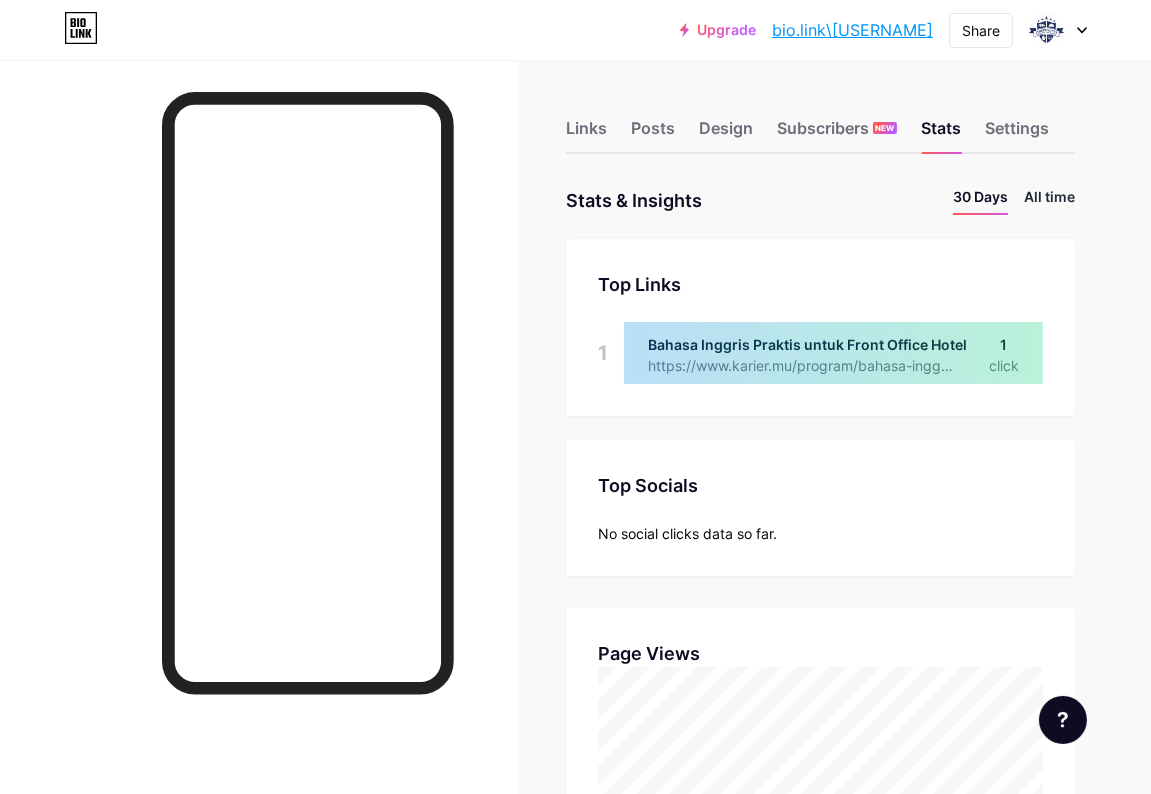 click on "All
time" at bounding box center (1049, 200) 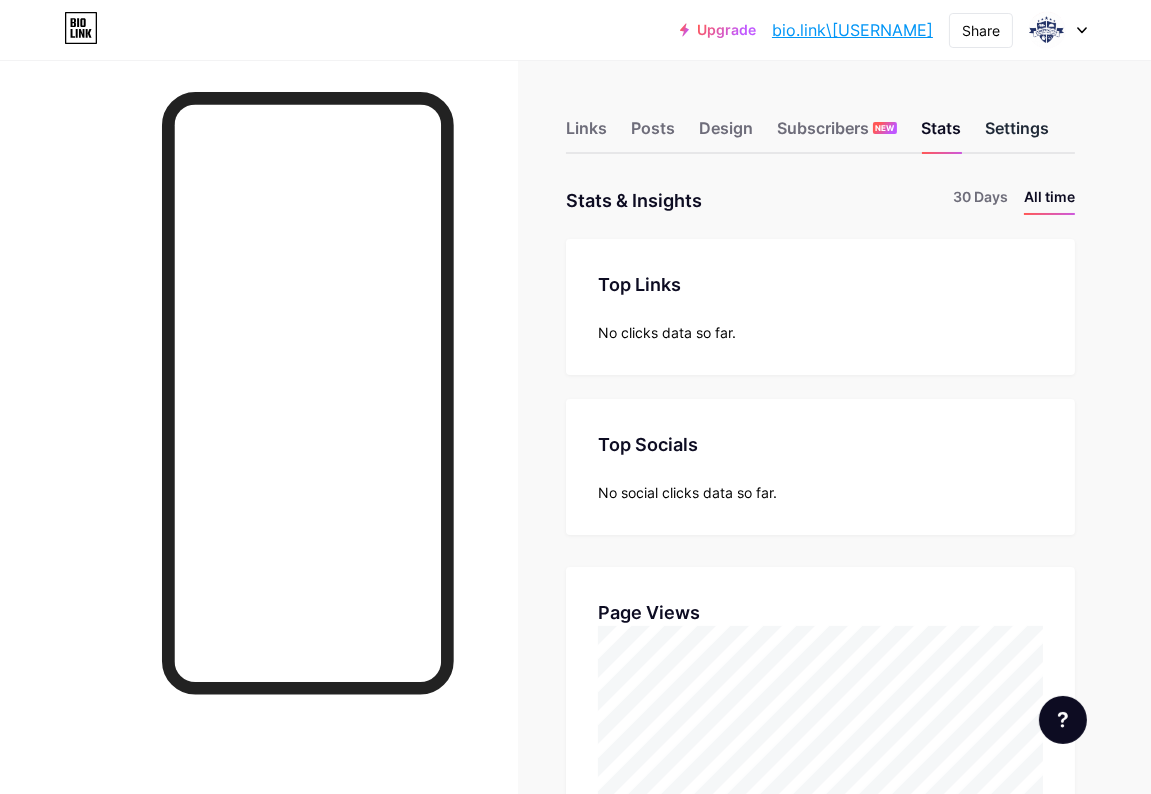 scroll, scrollTop: 999206, scrollLeft: 998848, axis: both 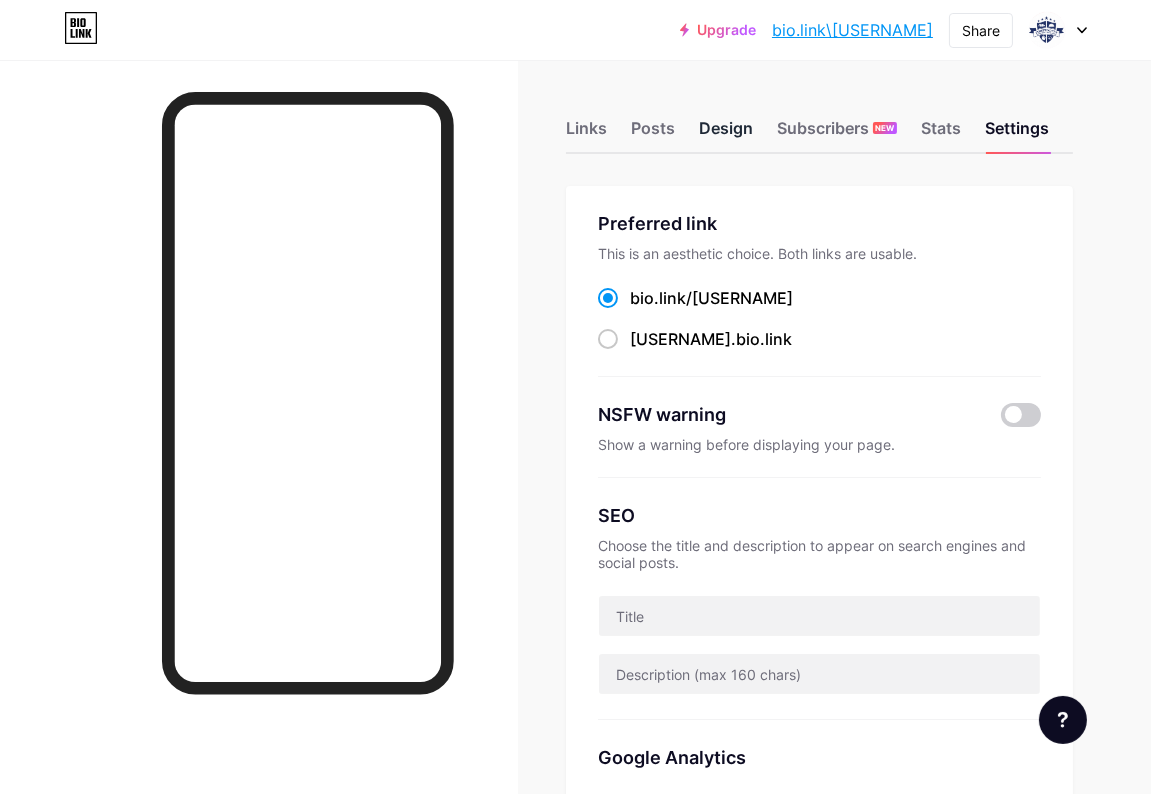 click on "Design" at bounding box center (726, 134) 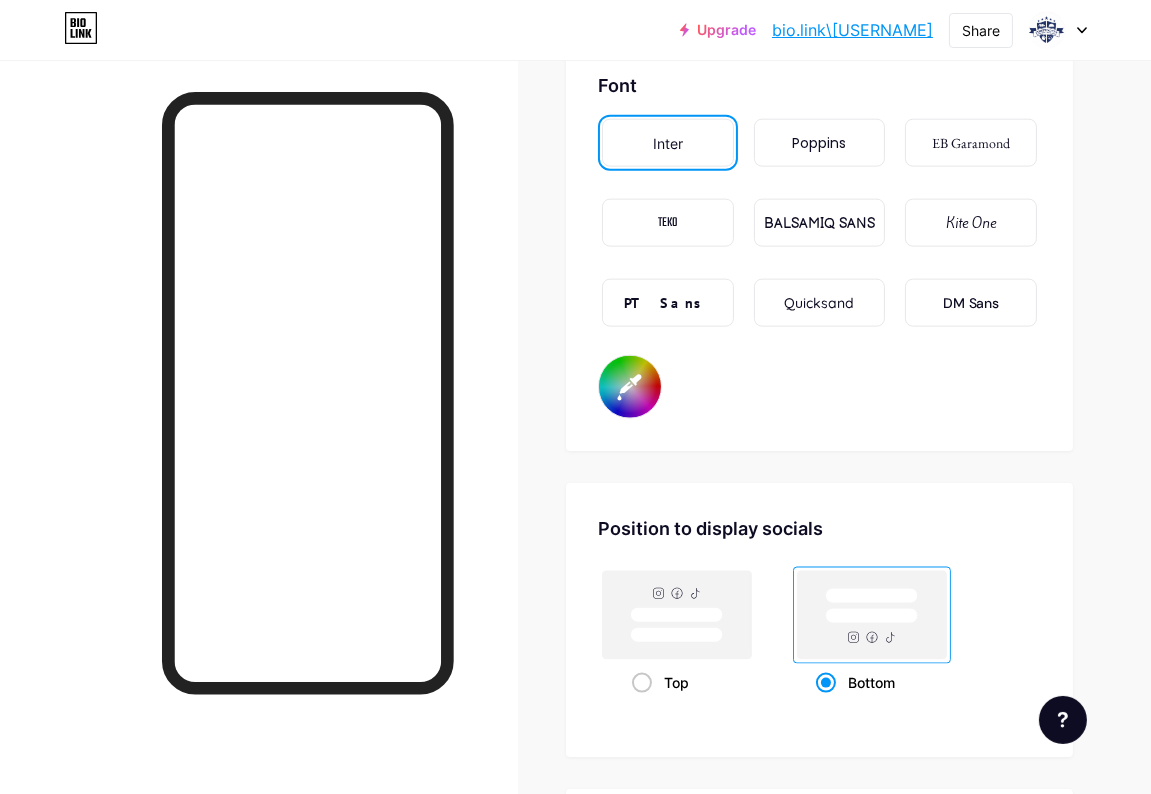scroll, scrollTop: 3333, scrollLeft: 0, axis: vertical 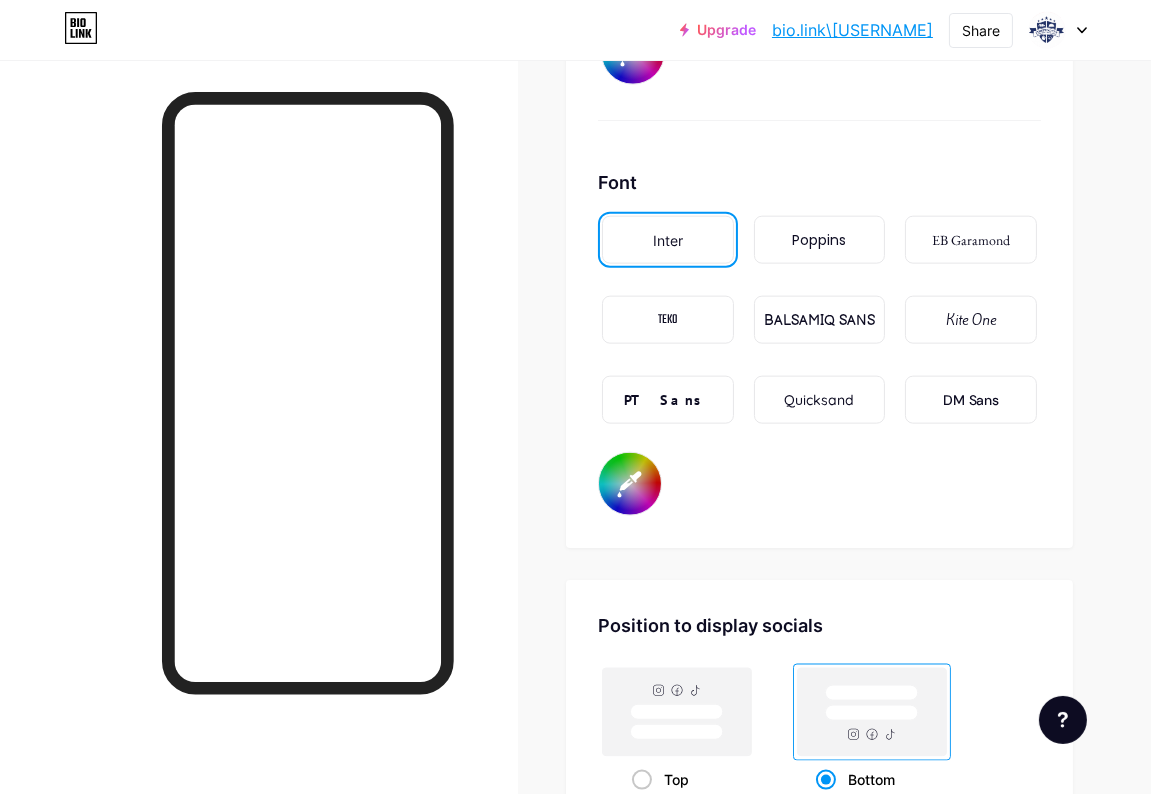 click on "Poppins" at bounding box center (819, 240) 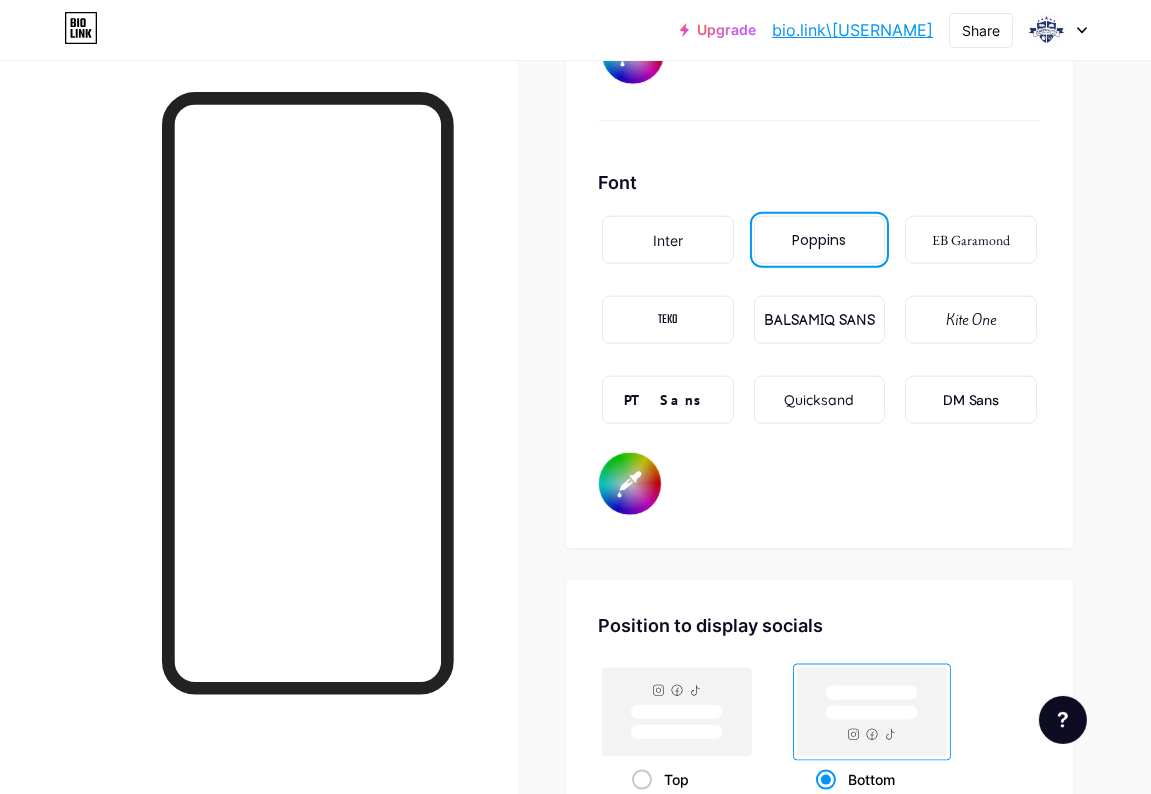 click on "EB Garamond" at bounding box center (971, 240) 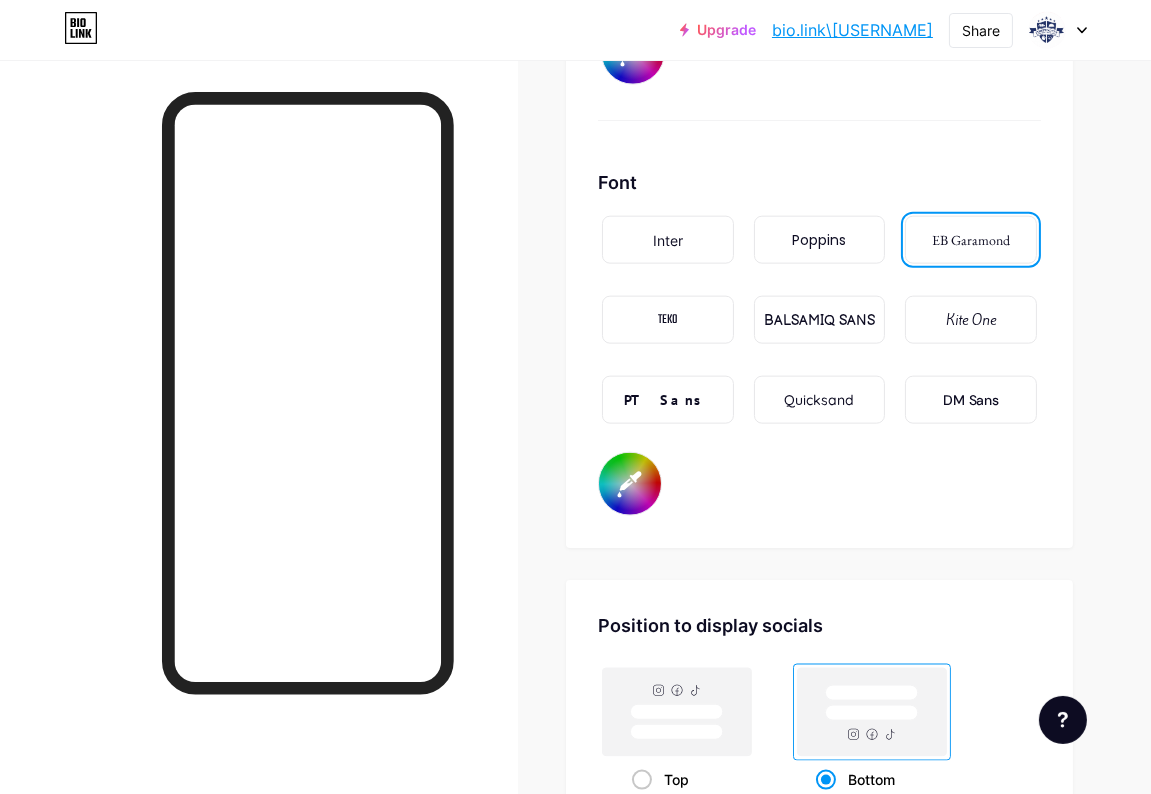 click on "Kite One" at bounding box center [971, 320] 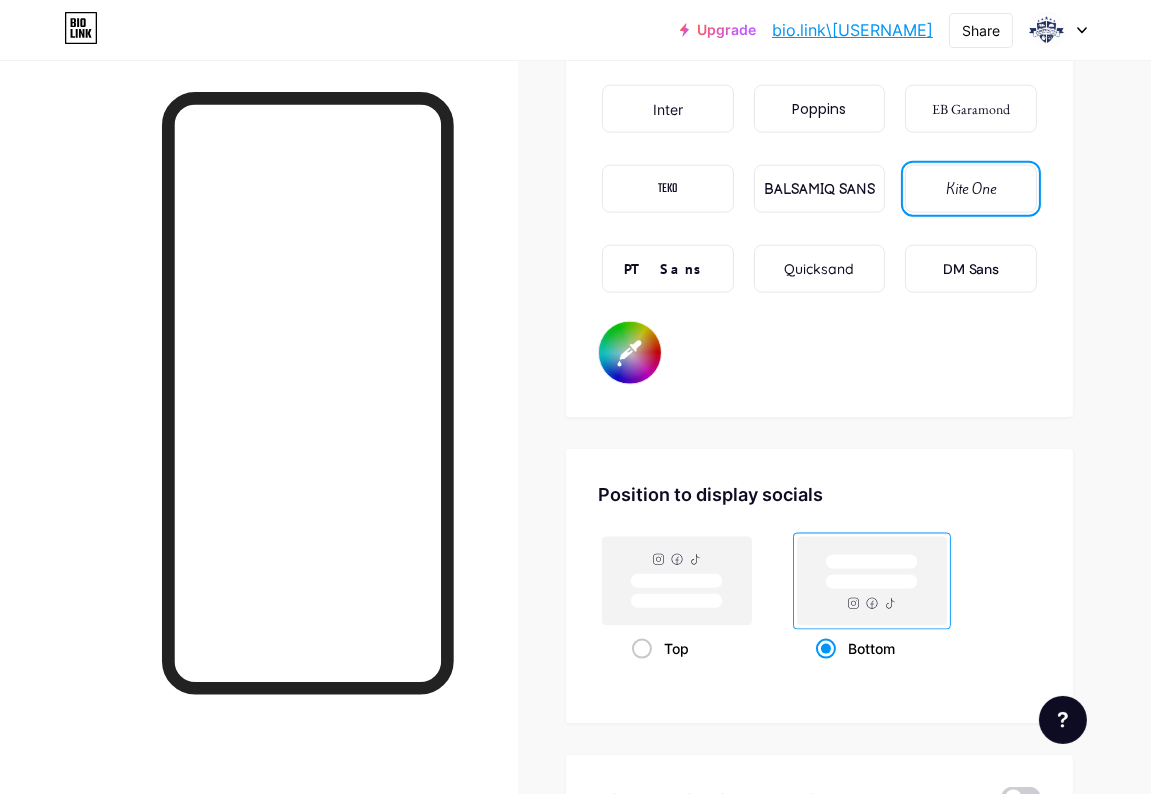 scroll, scrollTop: 3443, scrollLeft: 0, axis: vertical 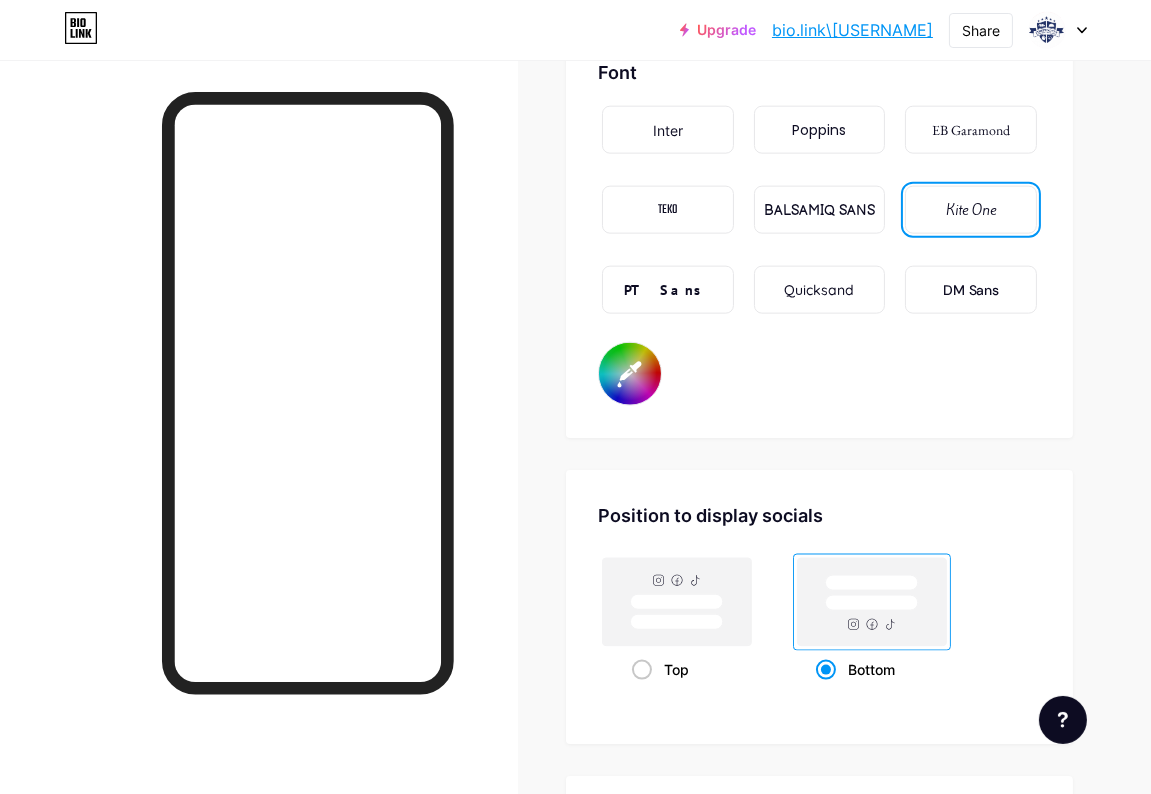 click on "DM Sans" at bounding box center [971, 290] 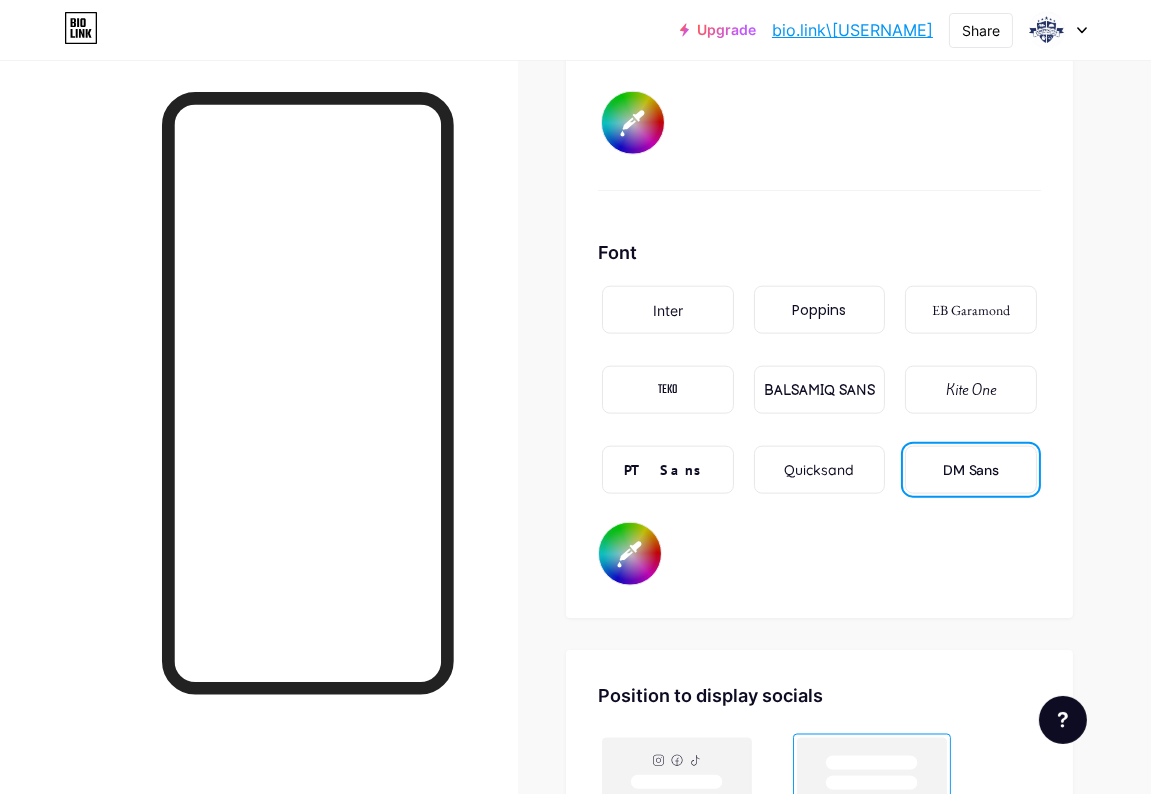scroll, scrollTop: 3221, scrollLeft: 0, axis: vertical 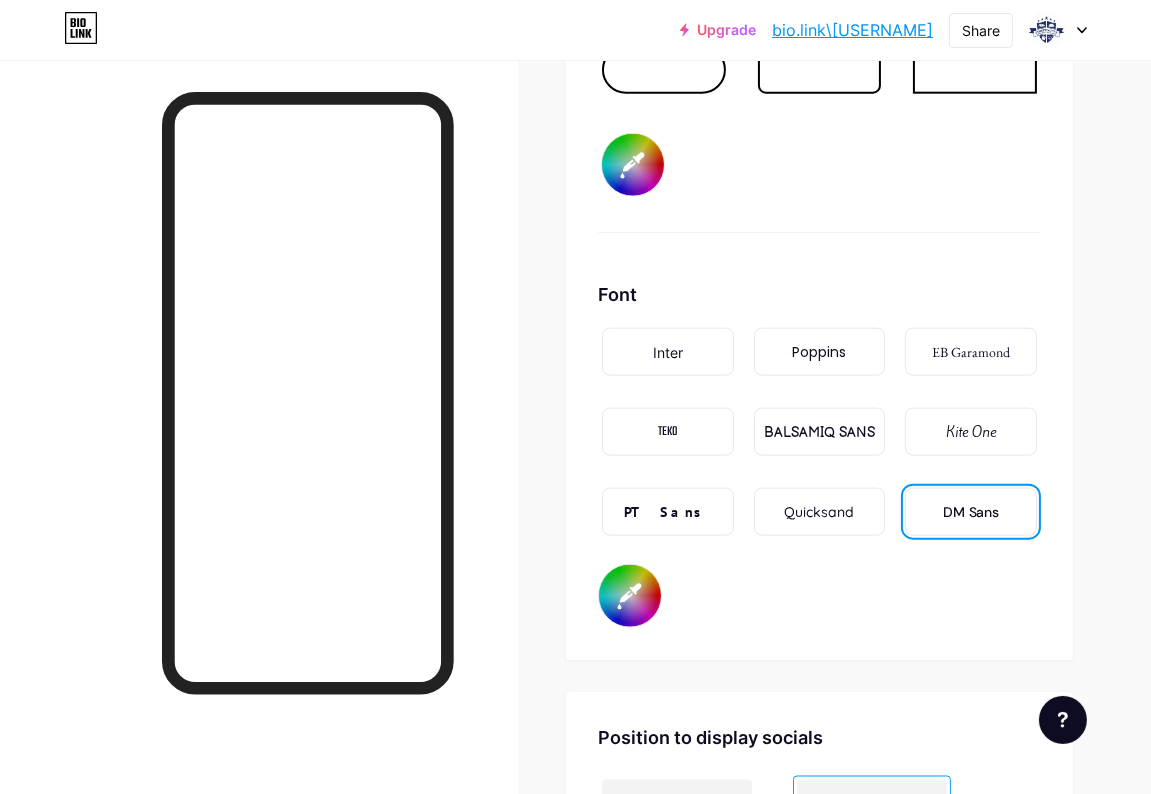 click on "TEKO" at bounding box center [668, 432] 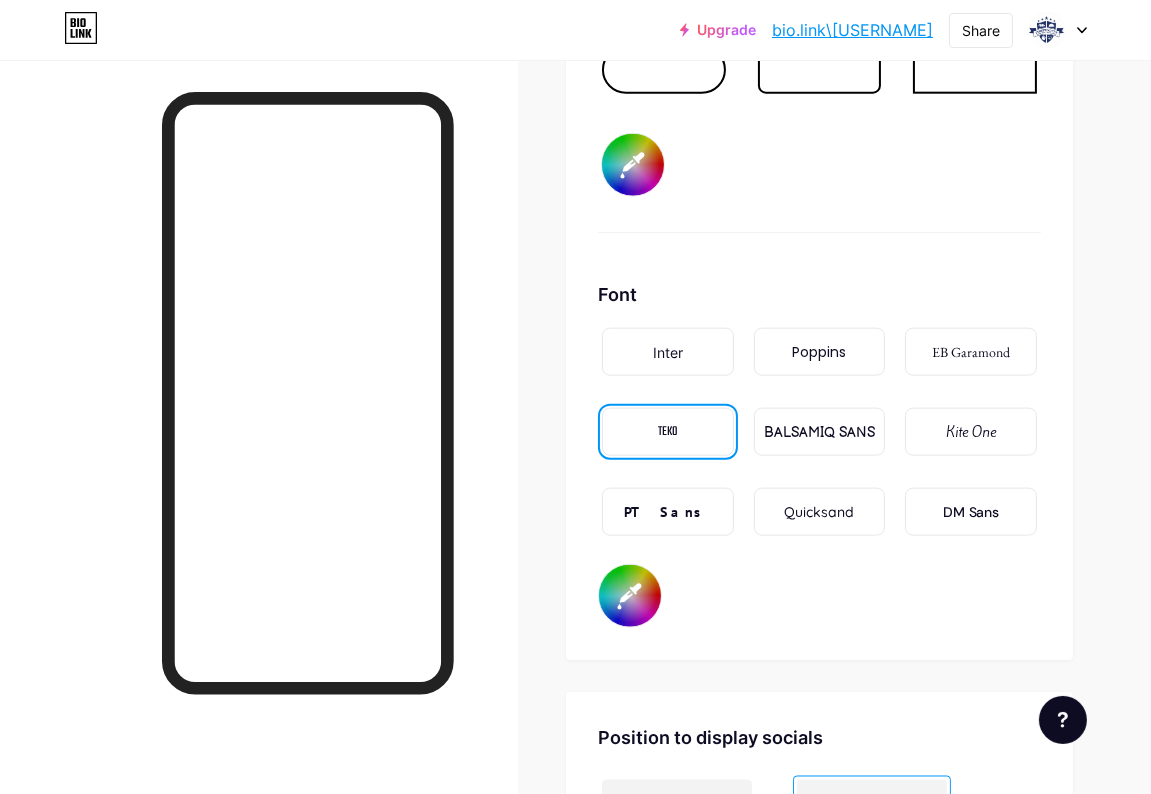 click on "BALSAMIQ SANS" at bounding box center (820, 432) 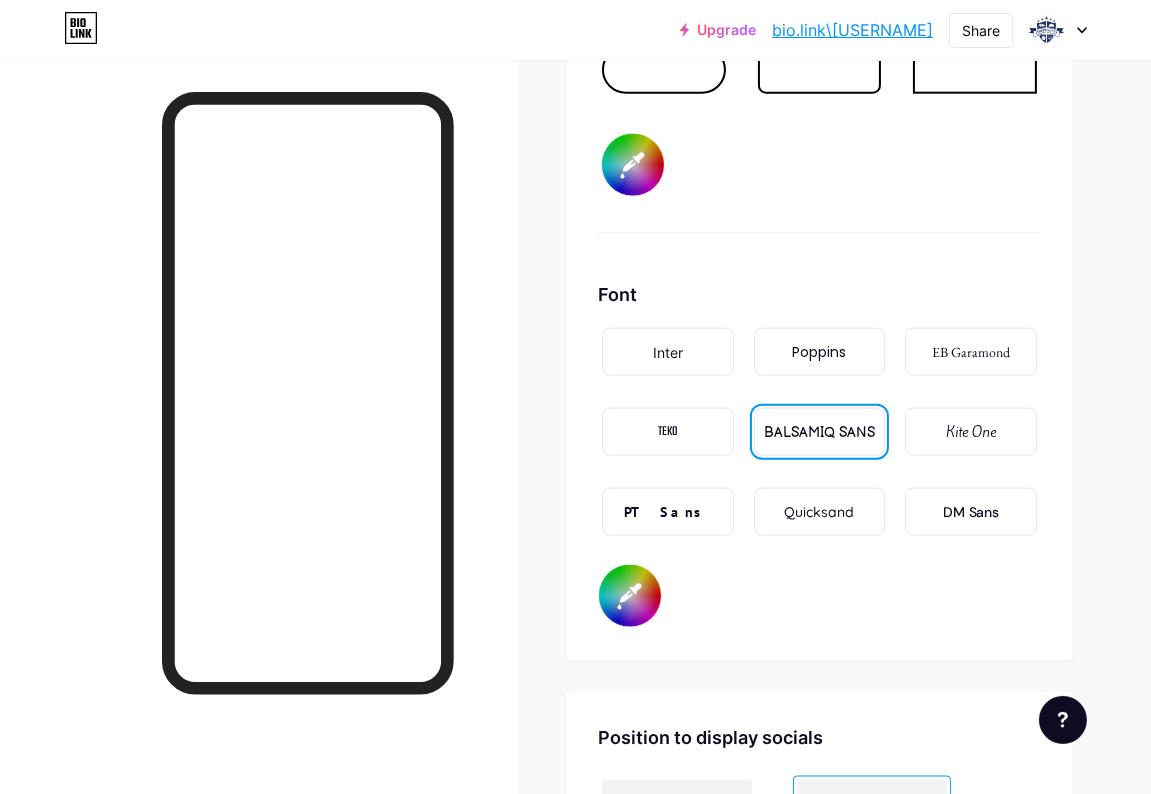 click on "Quicksand" at bounding box center [819, 512] 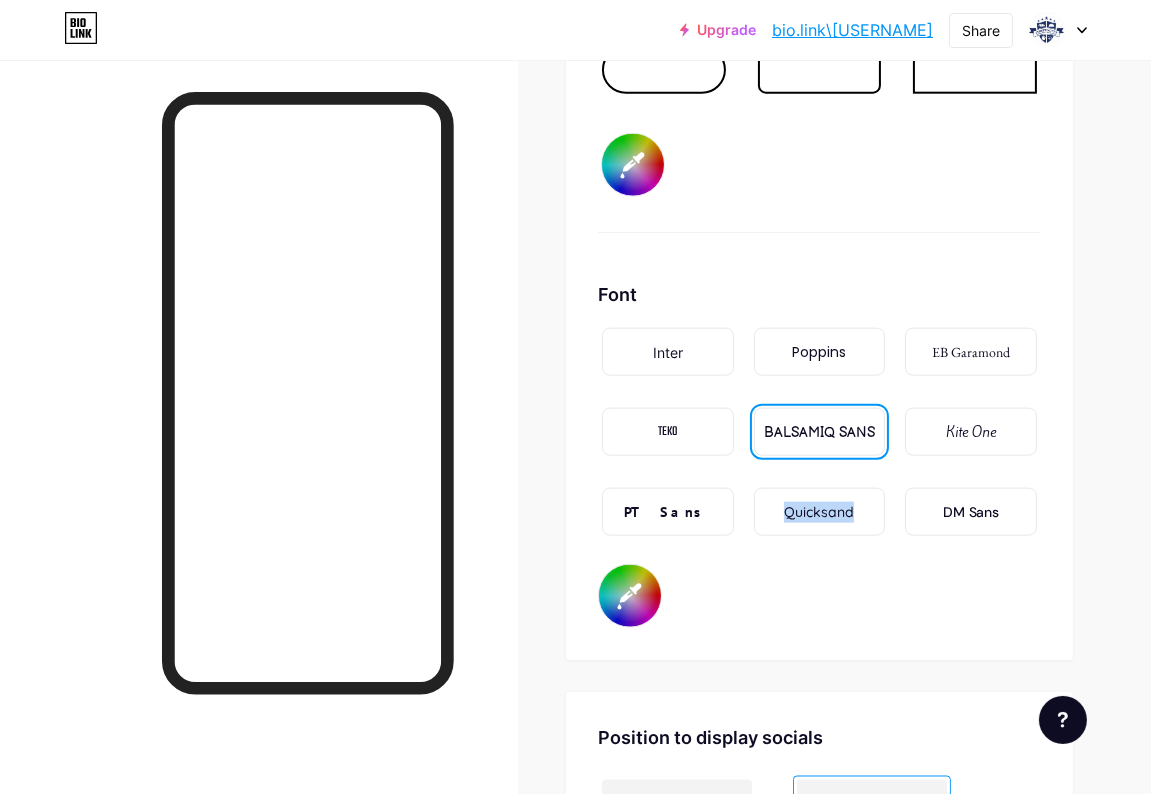 click on "Quicksand" at bounding box center (819, 512) 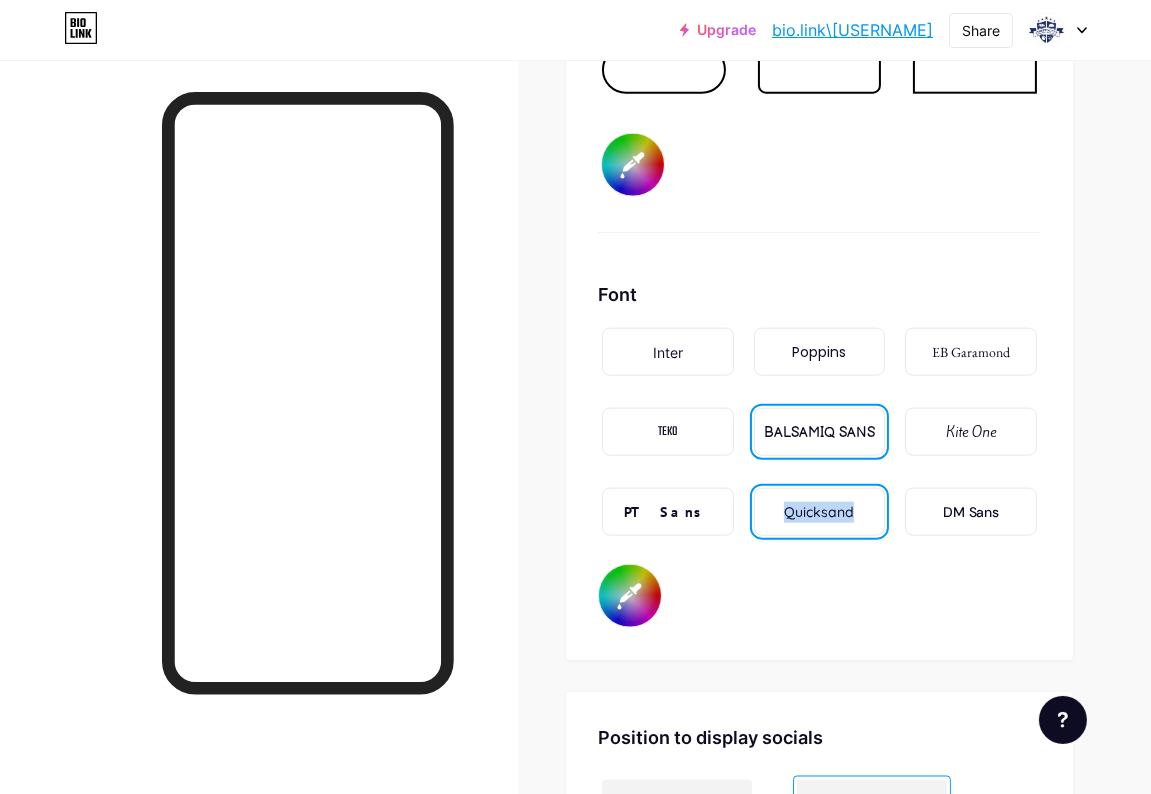 click on "Quicksand" at bounding box center (820, 512) 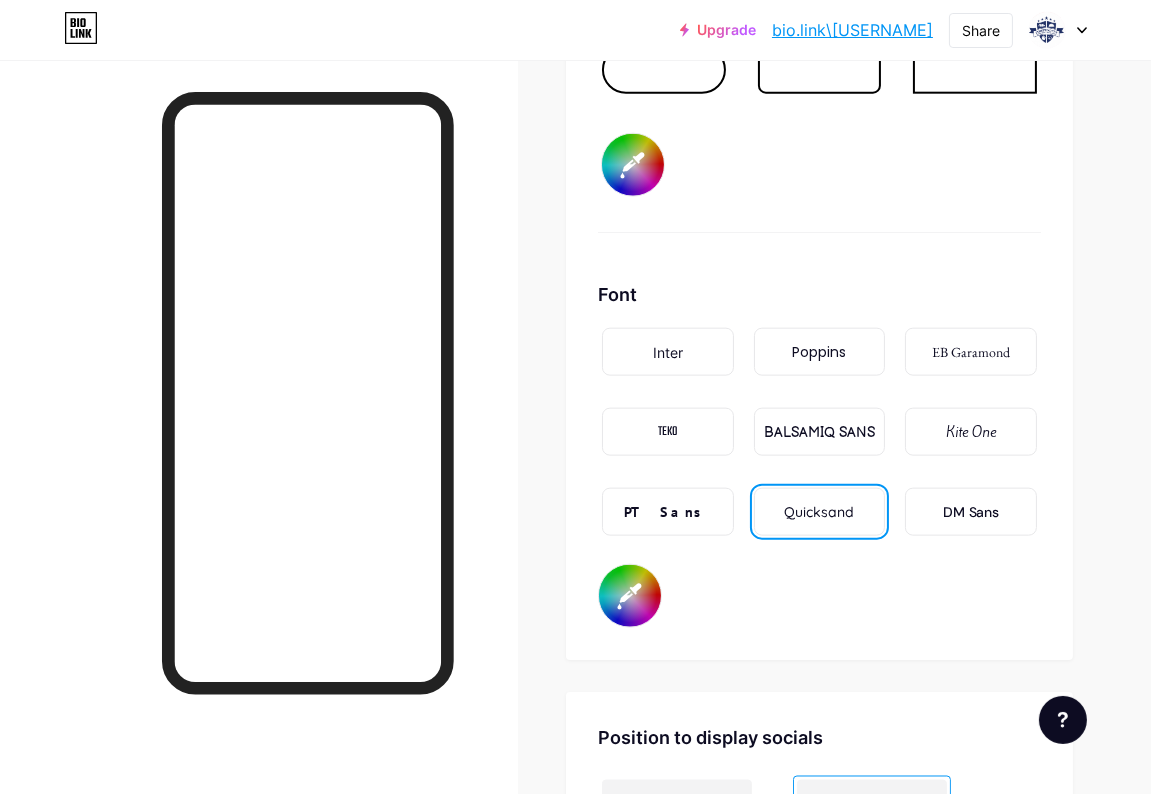 click on "Poppins" at bounding box center [820, 352] 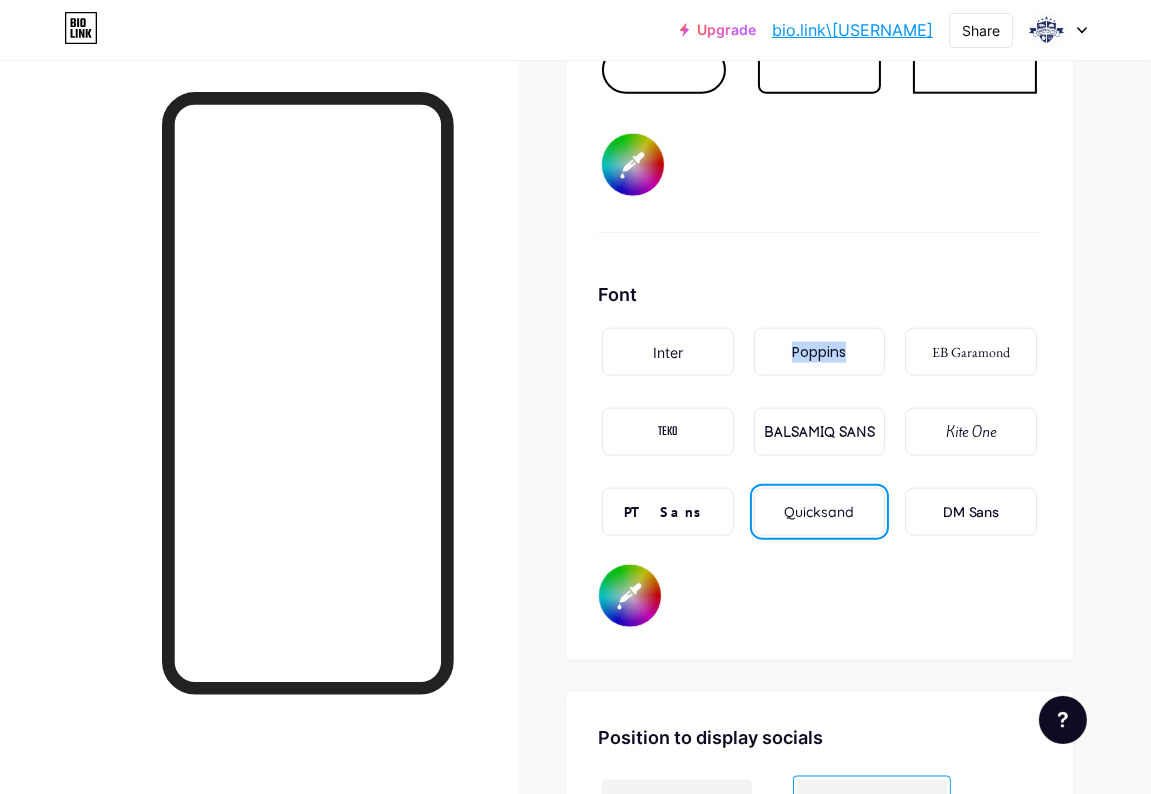 click on "Poppins" at bounding box center (820, 352) 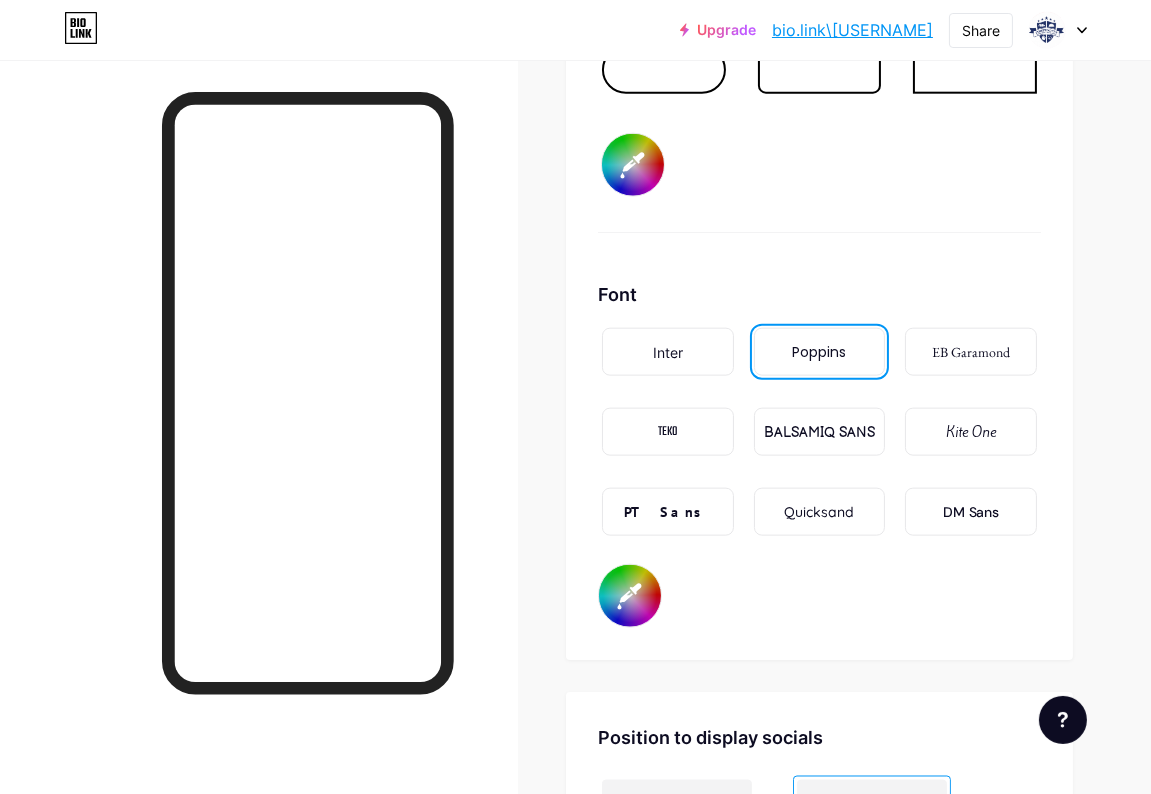 click on "Inter" at bounding box center (668, 352) 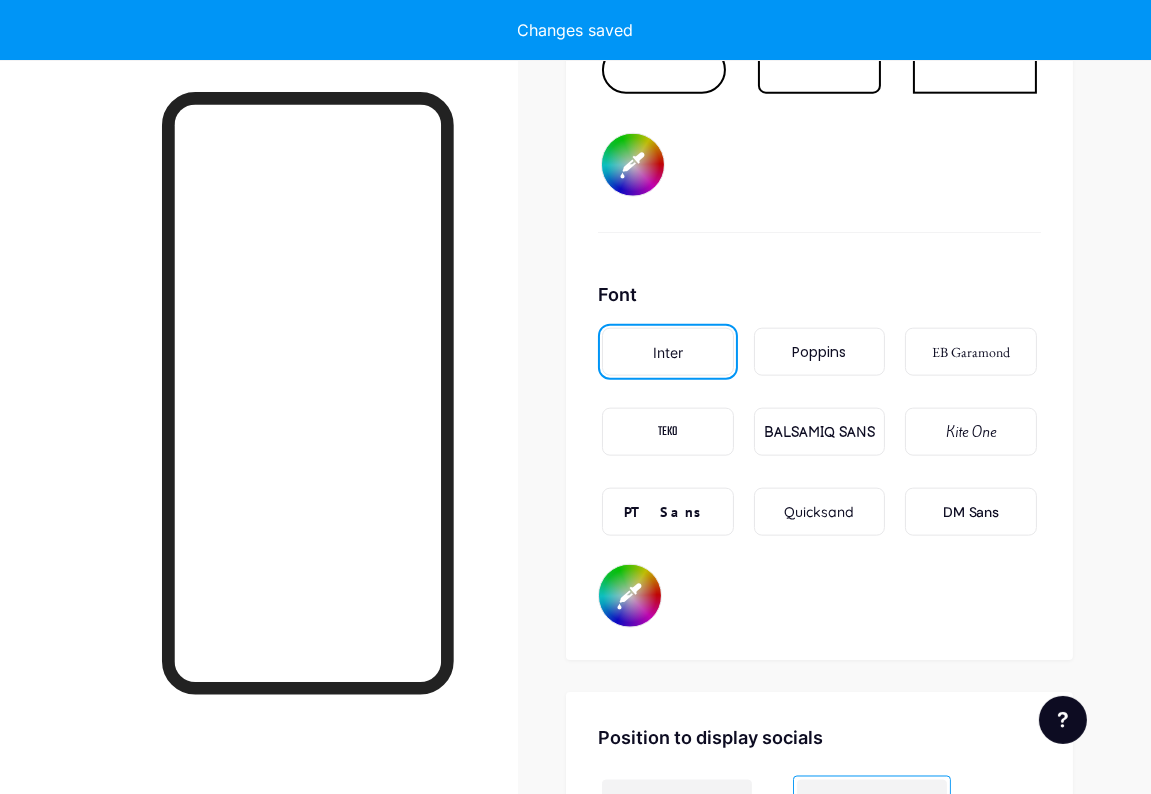 type on "#ffffff" 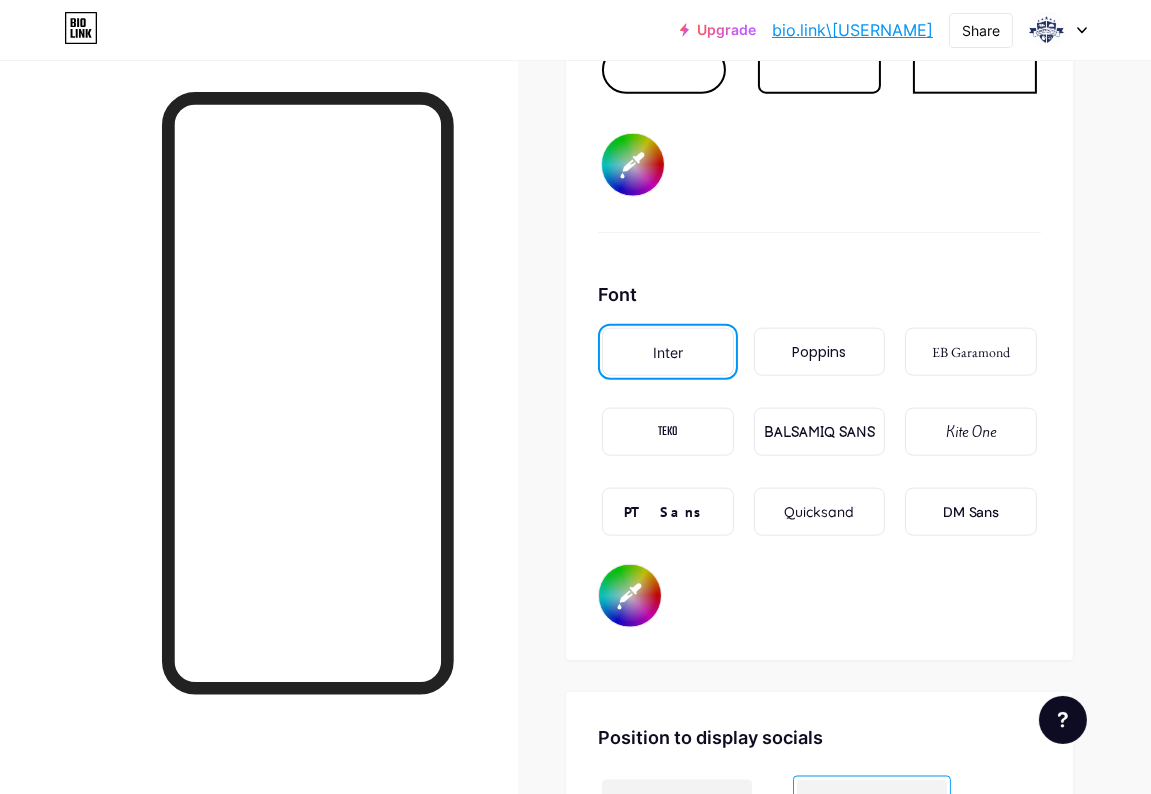 click on "Background         Color           Video                   Image           Button       #000000   Font   Inter Poppins EB Garamond TEKO BALSAMIQ SANS Kite One PT Sans Quicksand DM Sans     #ffffff   Changes saved" at bounding box center (819, 87) 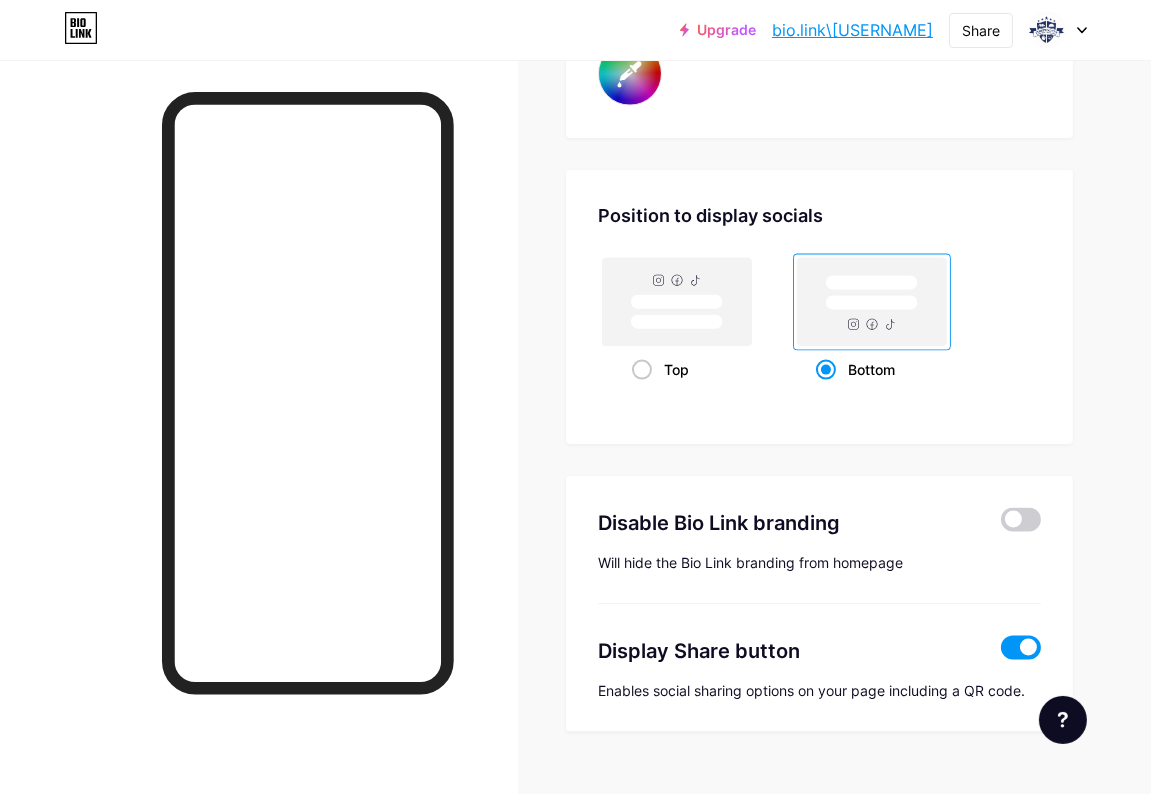 scroll, scrollTop: 3776, scrollLeft: 0, axis: vertical 